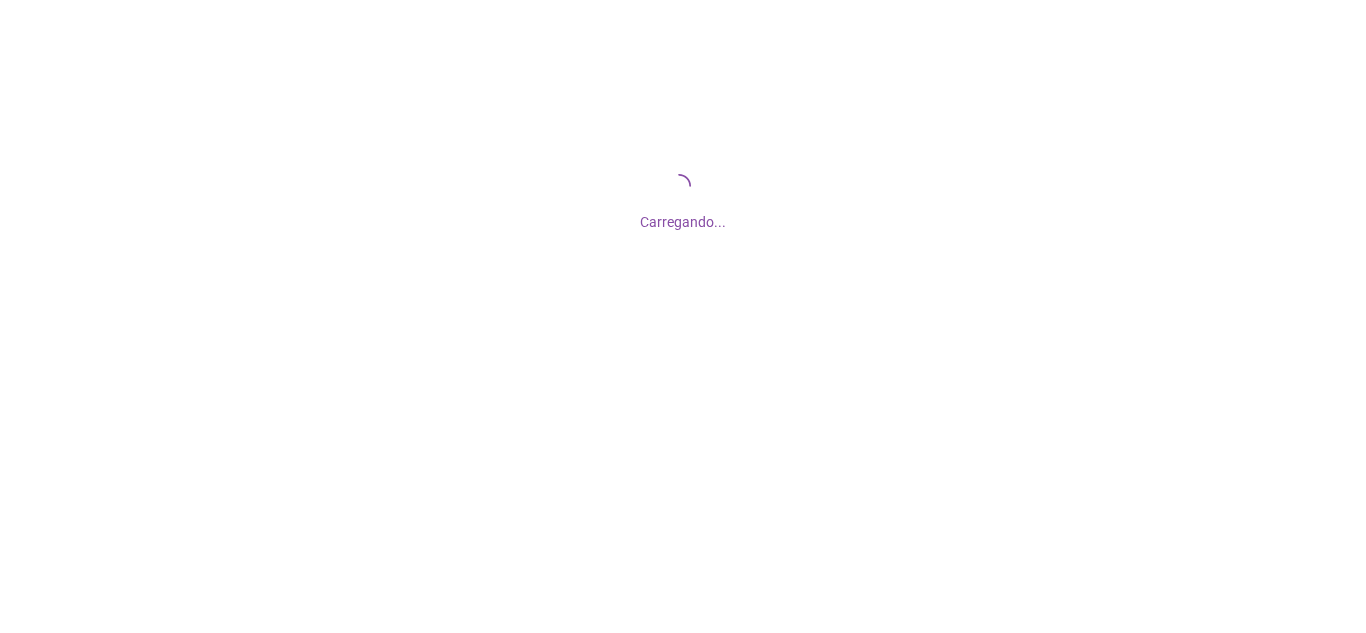scroll, scrollTop: 0, scrollLeft: 0, axis: both 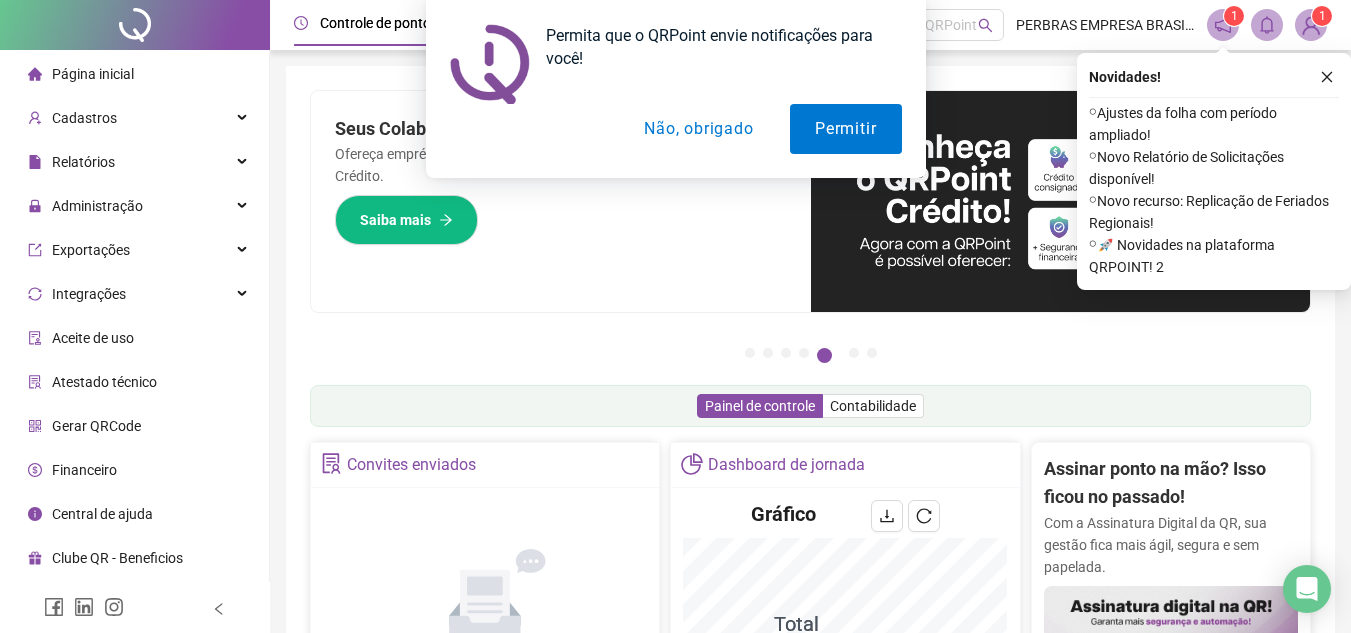 click on "Não, obrigado" at bounding box center [698, 129] 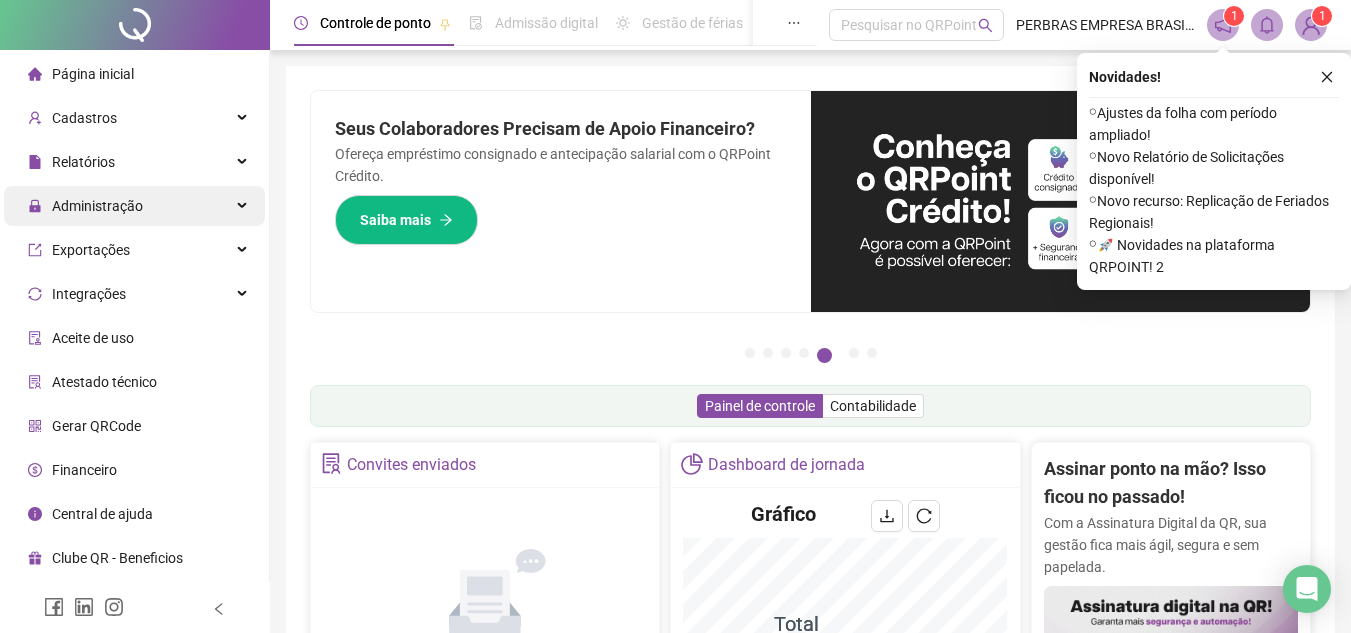 click on "Administração" at bounding box center (97, 206) 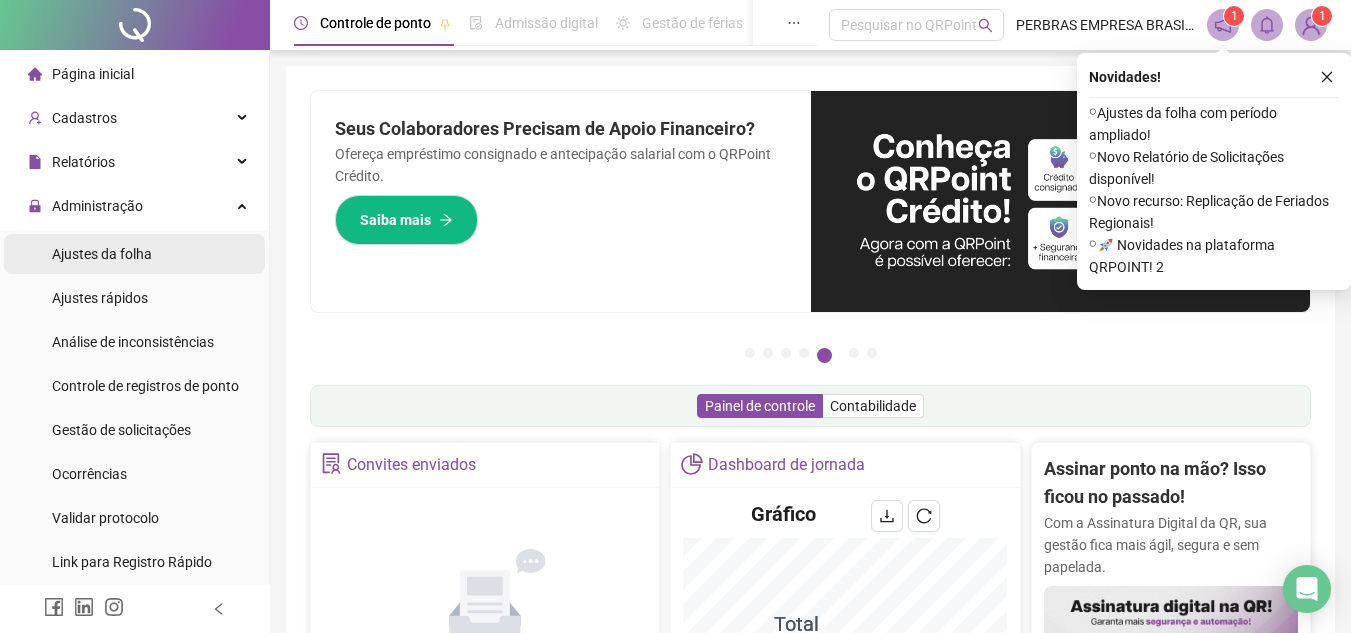 click on "Ajustes da folha" at bounding box center [102, 254] 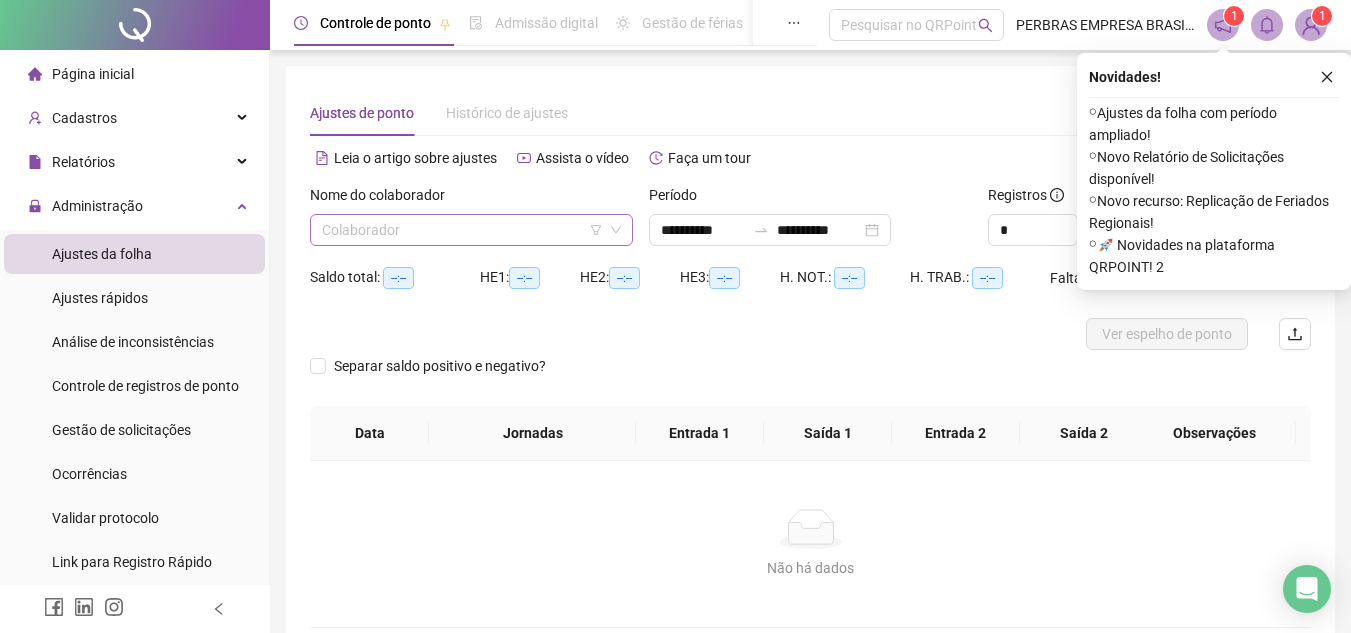 click at bounding box center (465, 230) 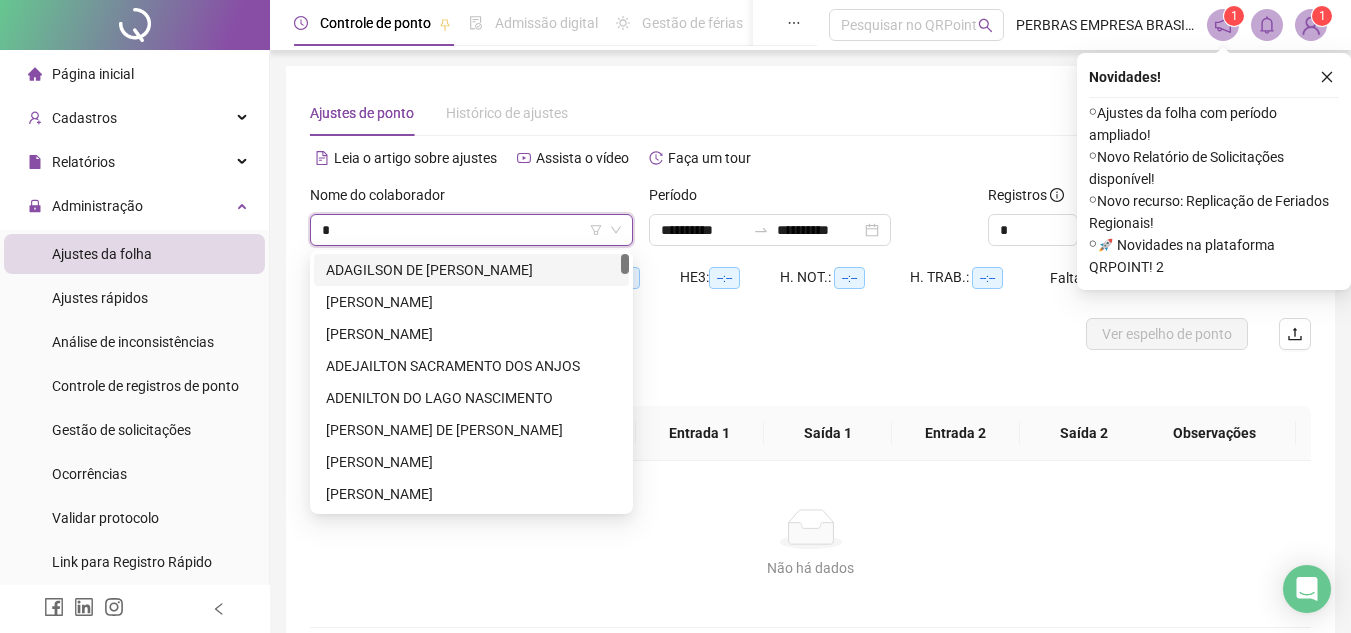 type on "**" 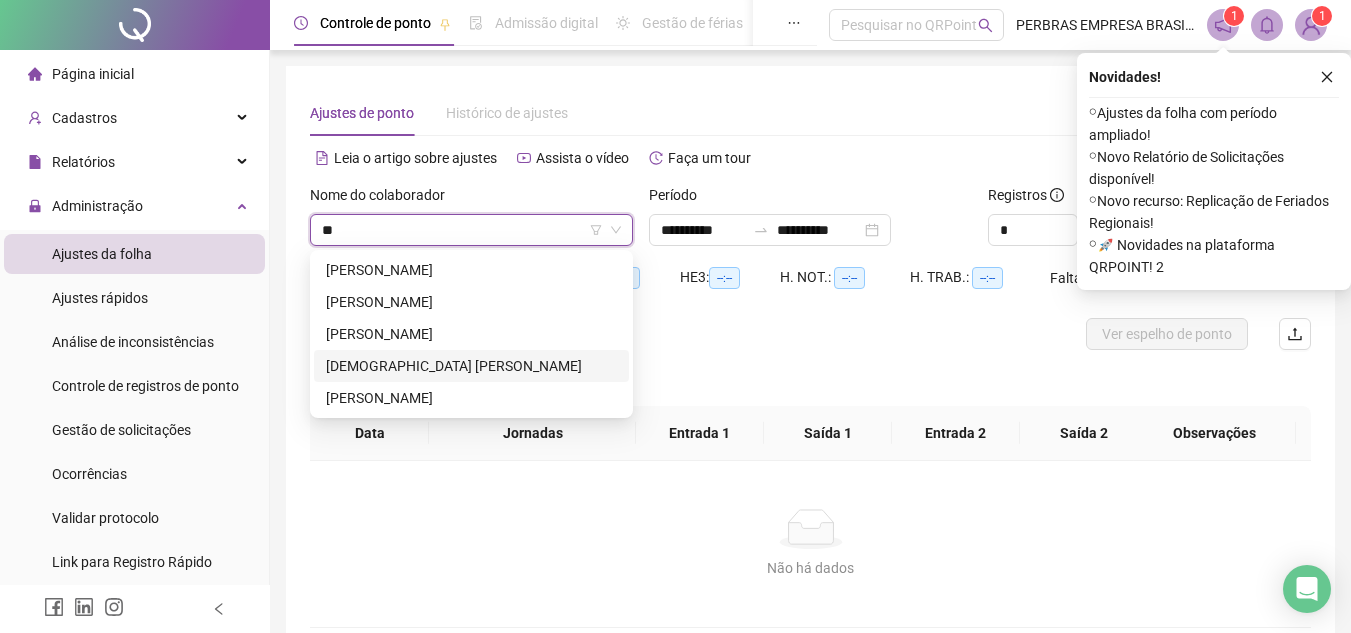 click on "[DEMOGRAPHIC_DATA] [PERSON_NAME]" at bounding box center [471, 366] 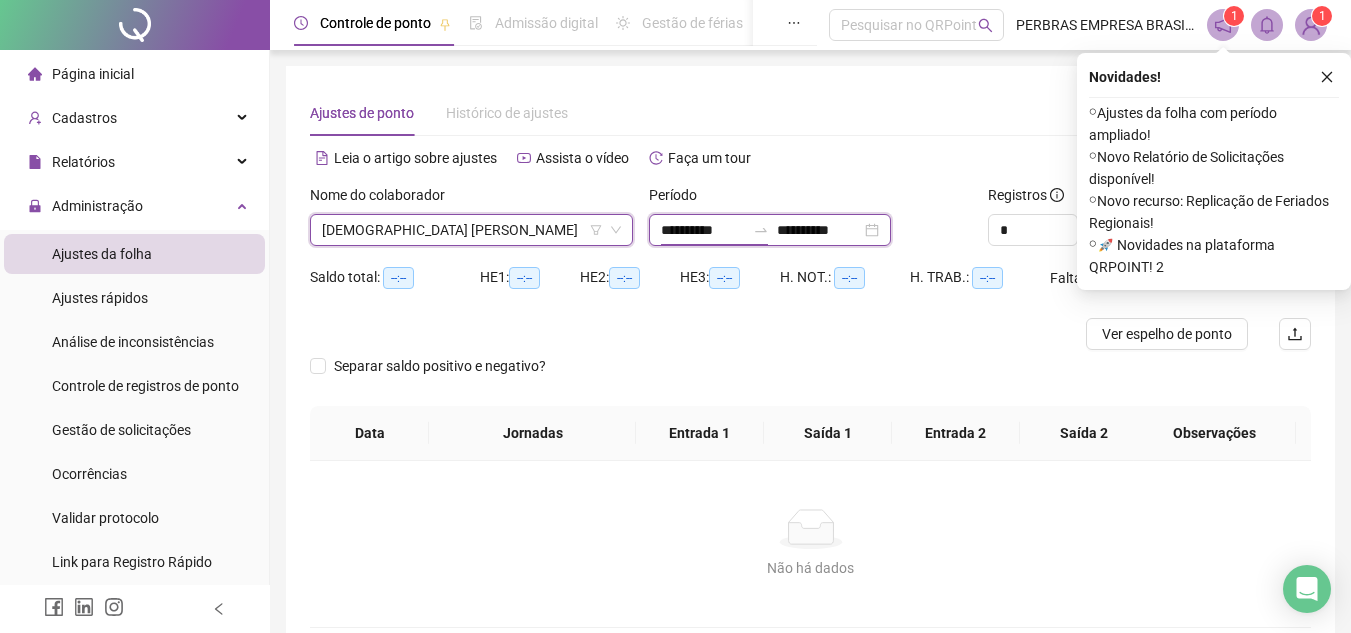 click on "**********" at bounding box center [703, 230] 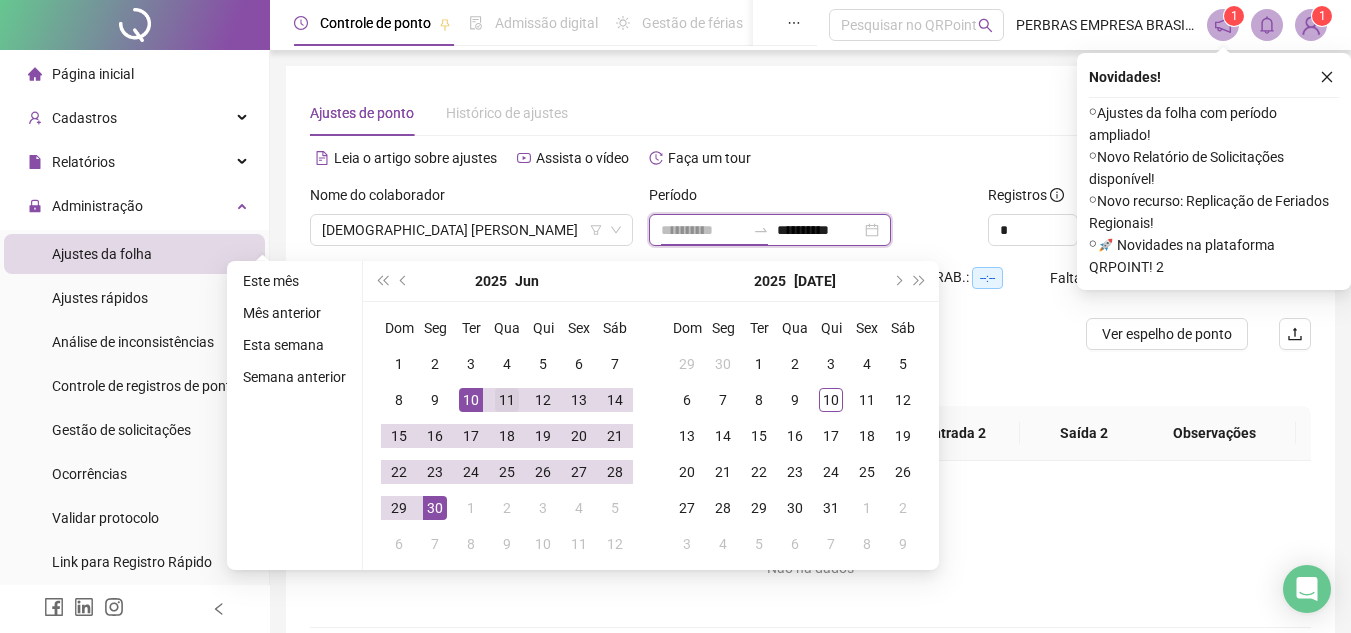 type on "**********" 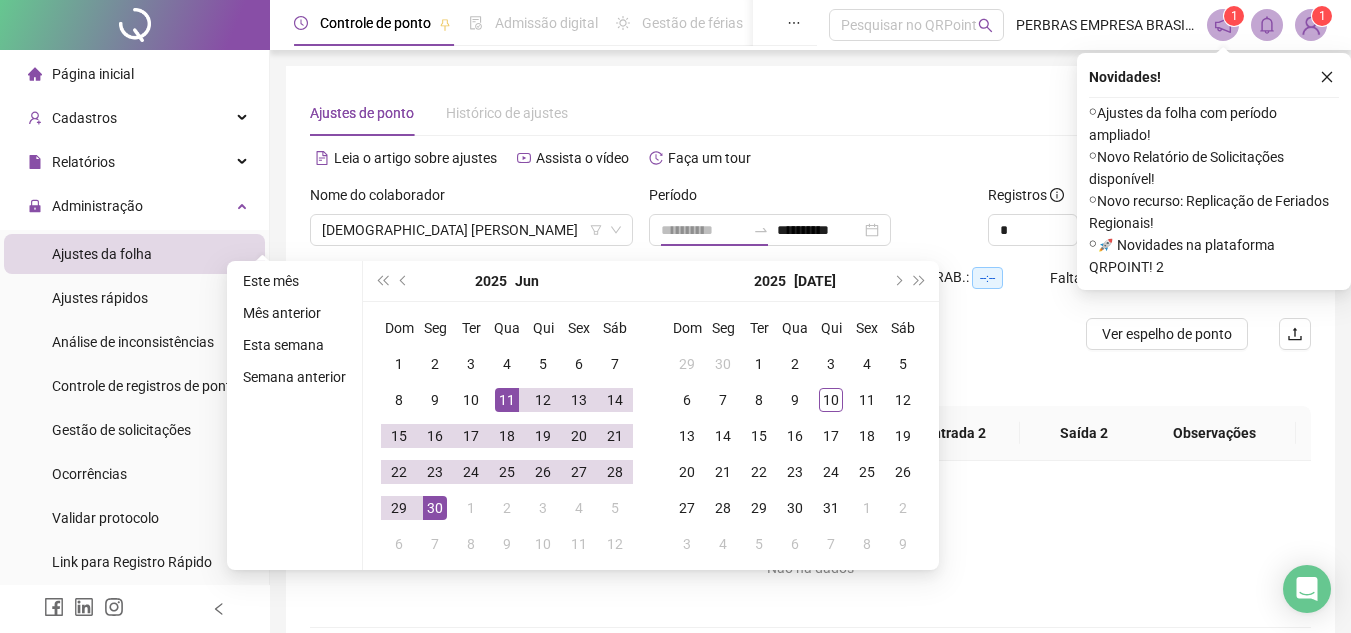click on "11" at bounding box center [507, 400] 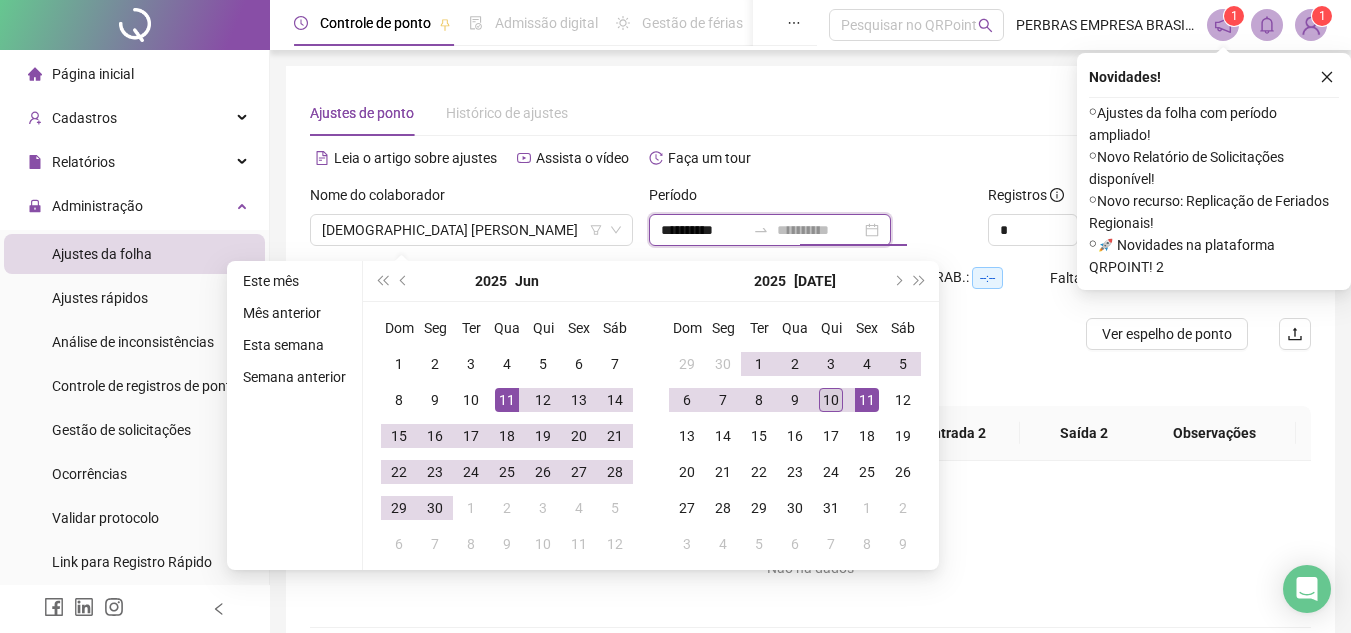 type on "**********" 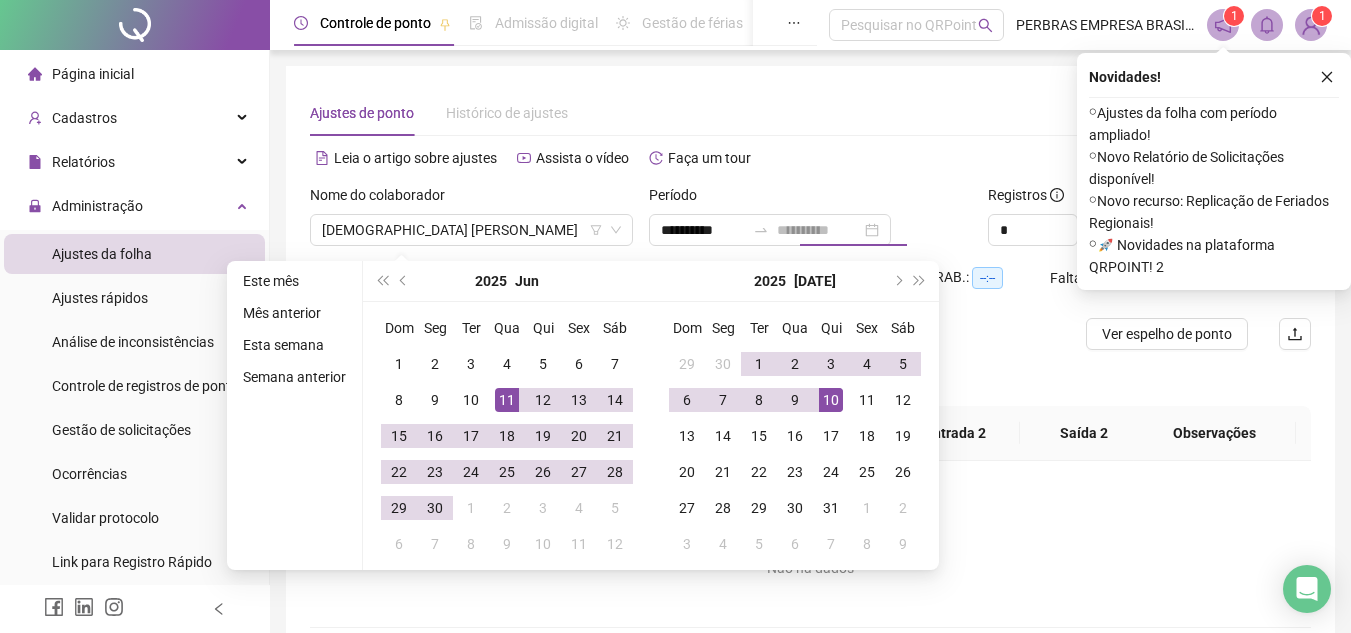 click on "10" at bounding box center [831, 400] 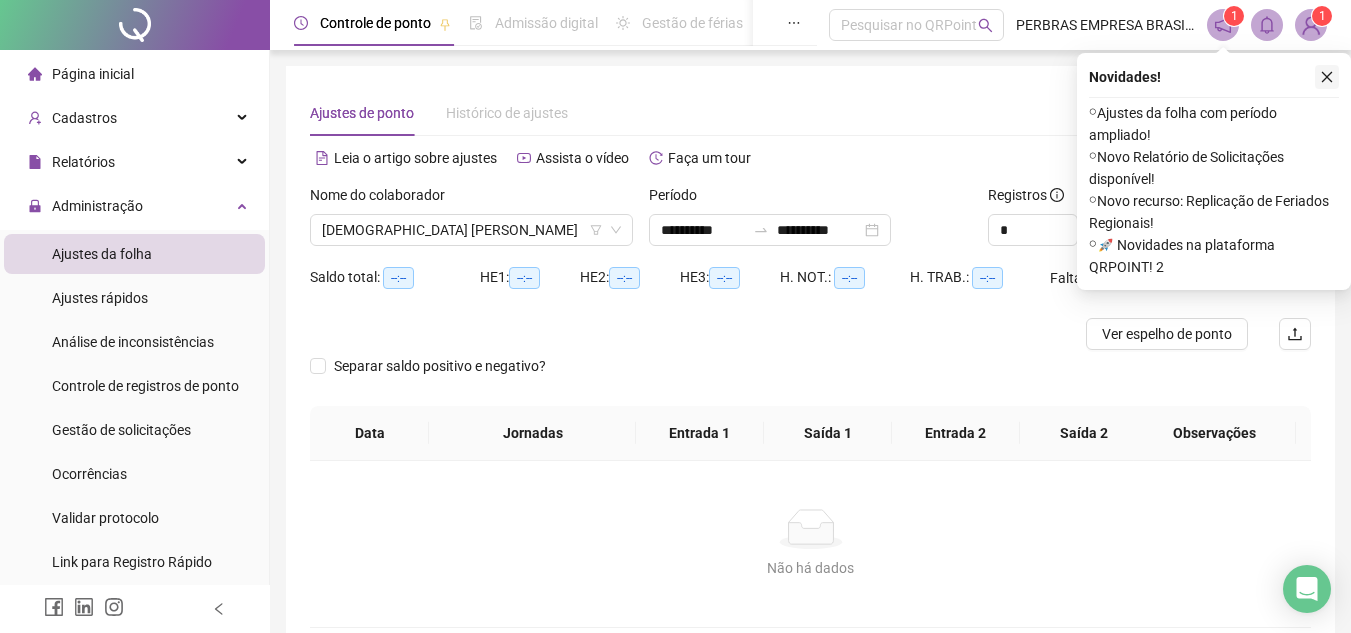 click at bounding box center [1327, 77] 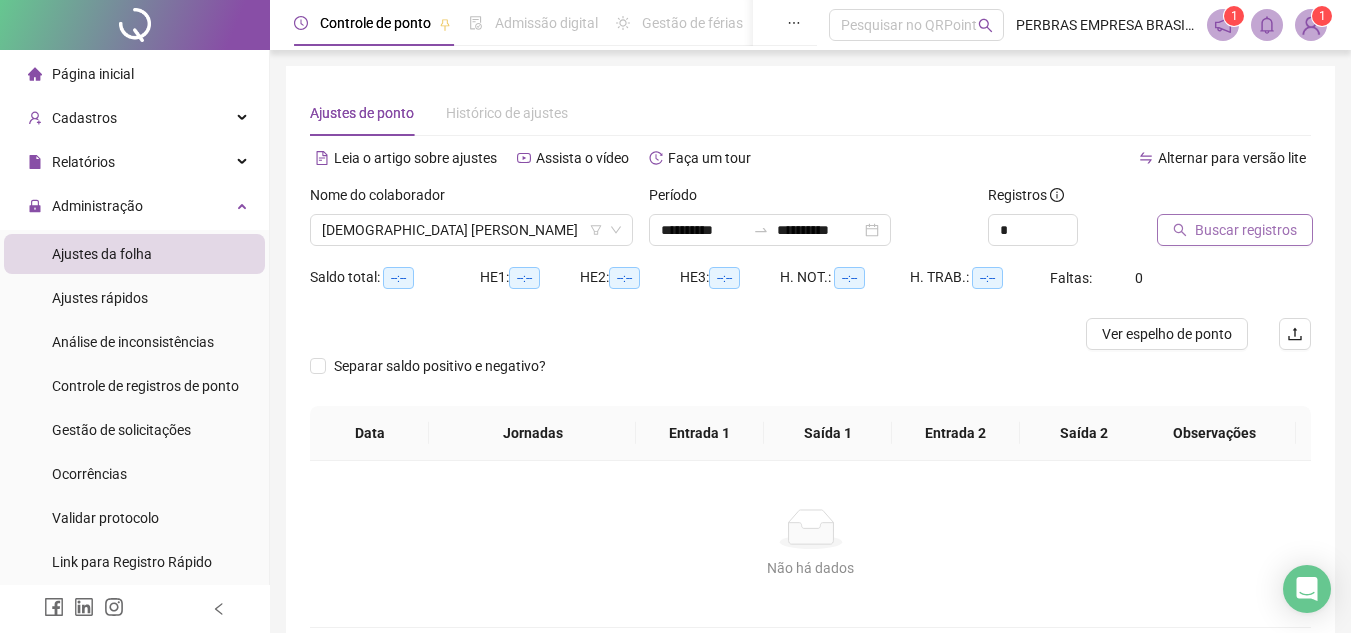 click on "Buscar registros" at bounding box center [1235, 230] 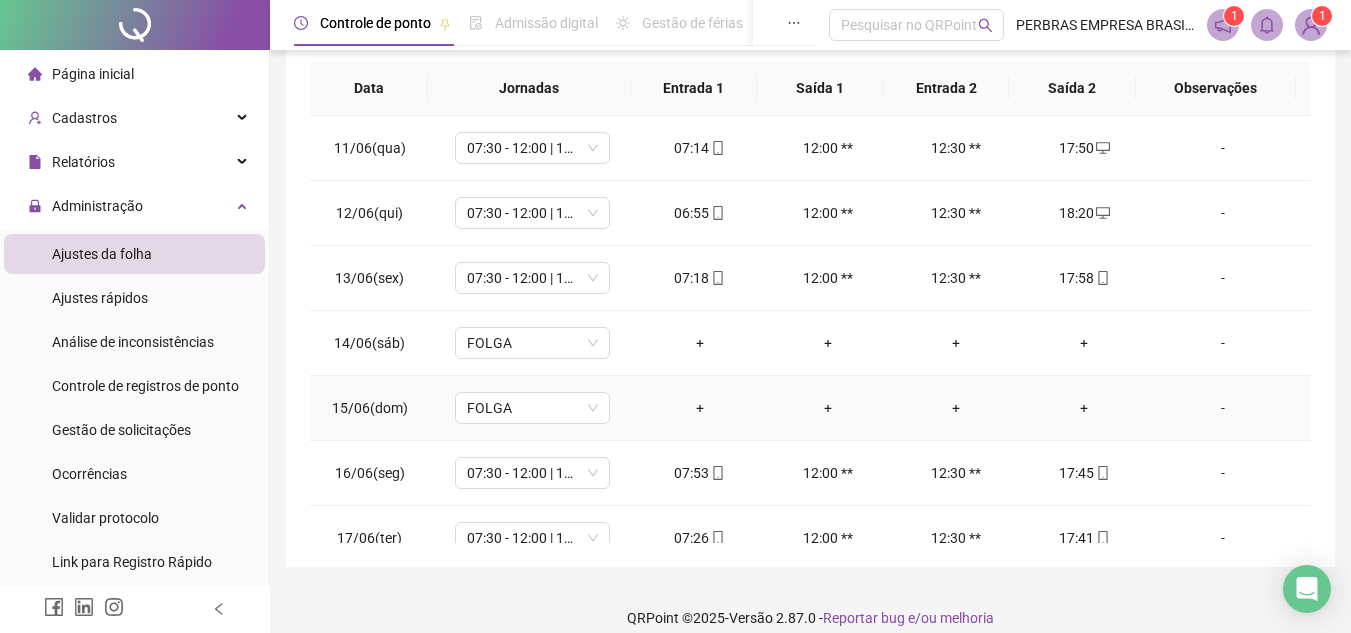 scroll, scrollTop: 365, scrollLeft: 0, axis: vertical 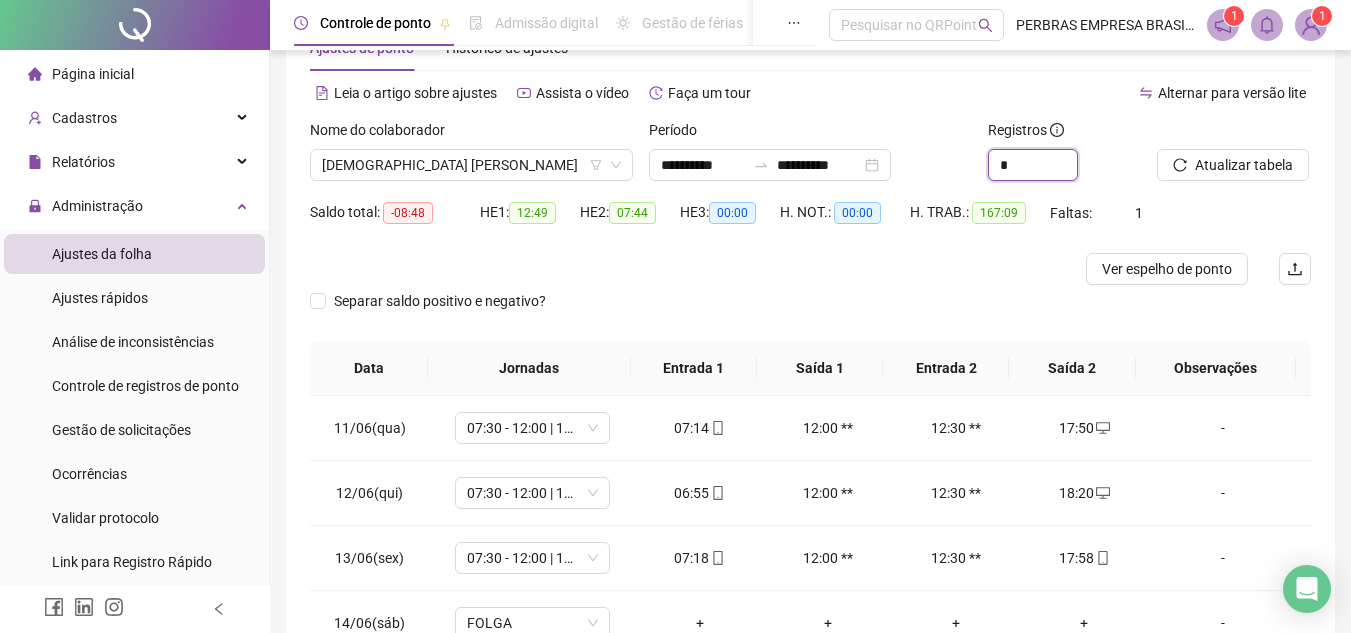 click 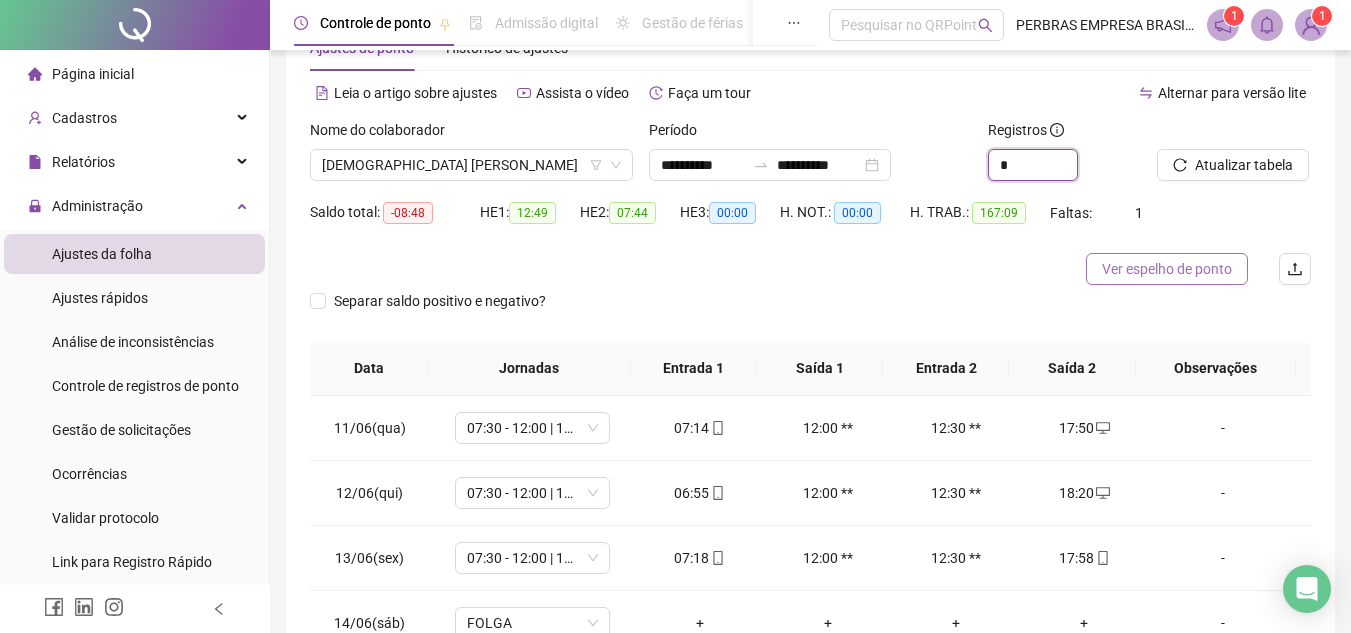 type on "*" 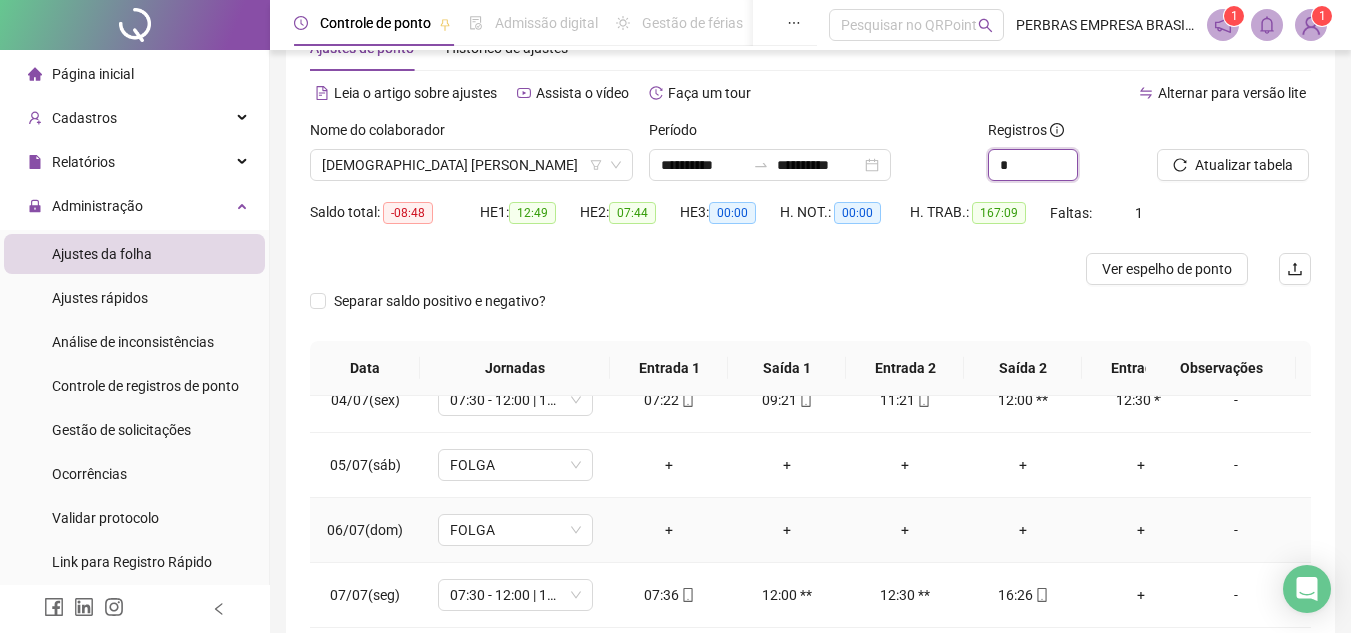 scroll, scrollTop: 1538, scrollLeft: 0, axis: vertical 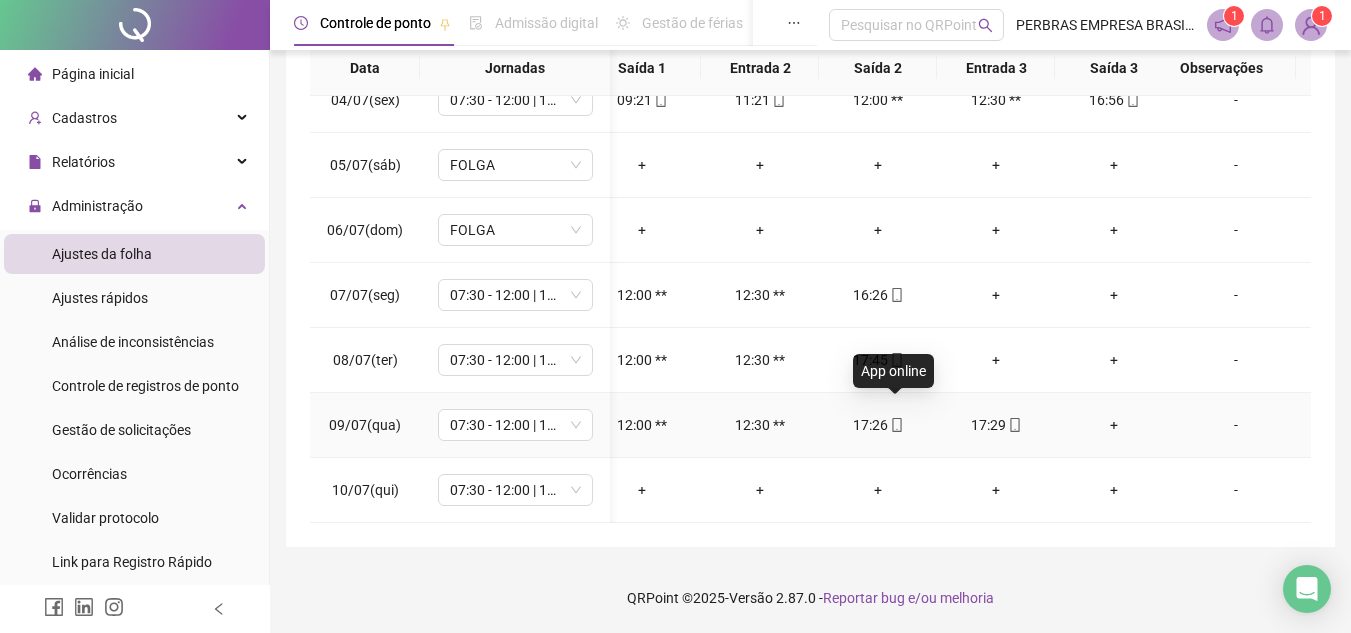 click 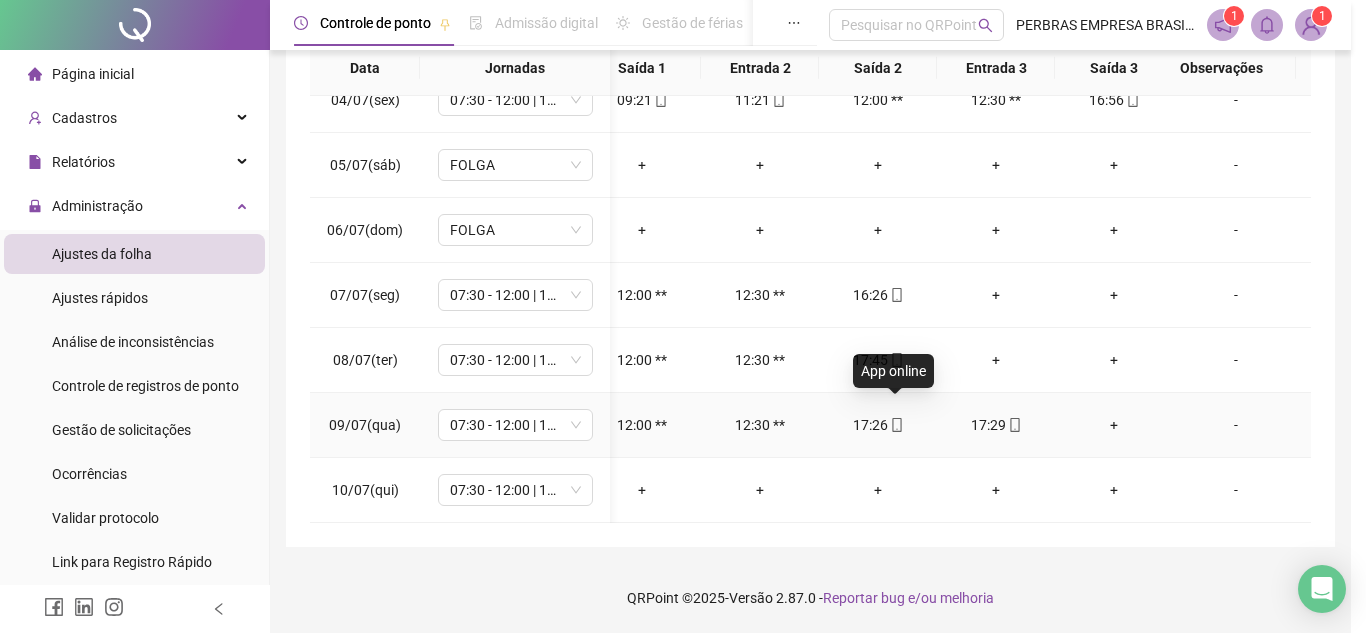 type on "**********" 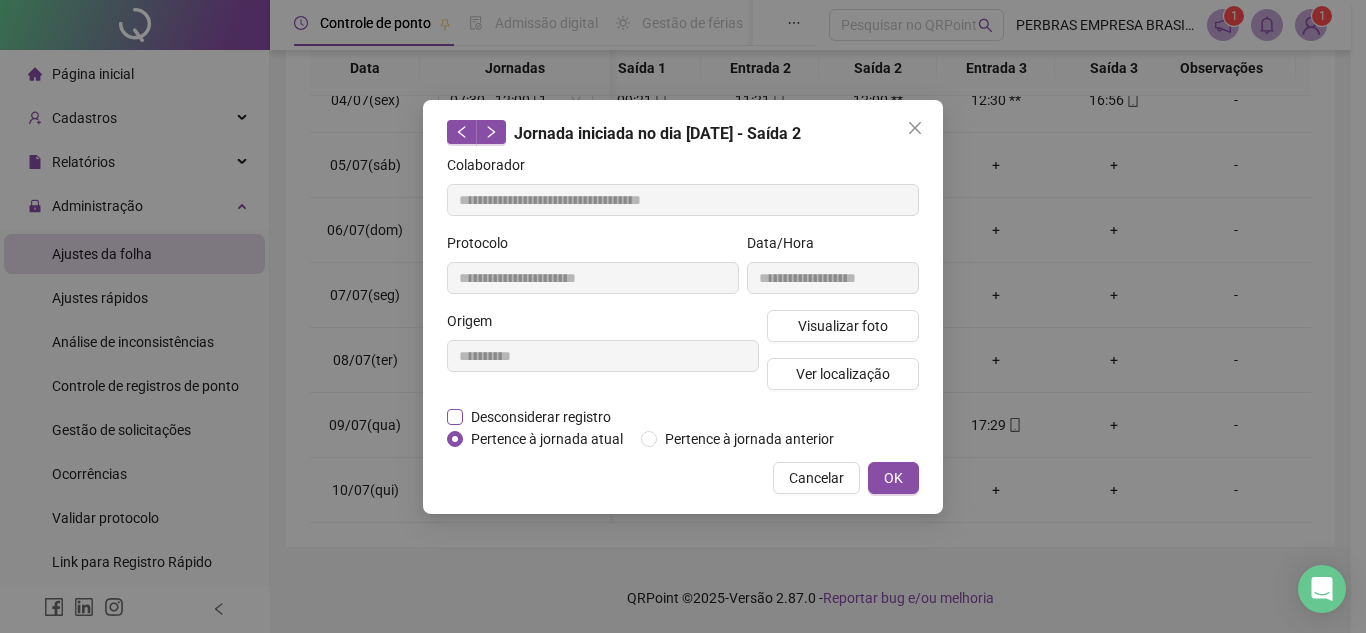 click on "Desconsiderar registro" at bounding box center [541, 417] 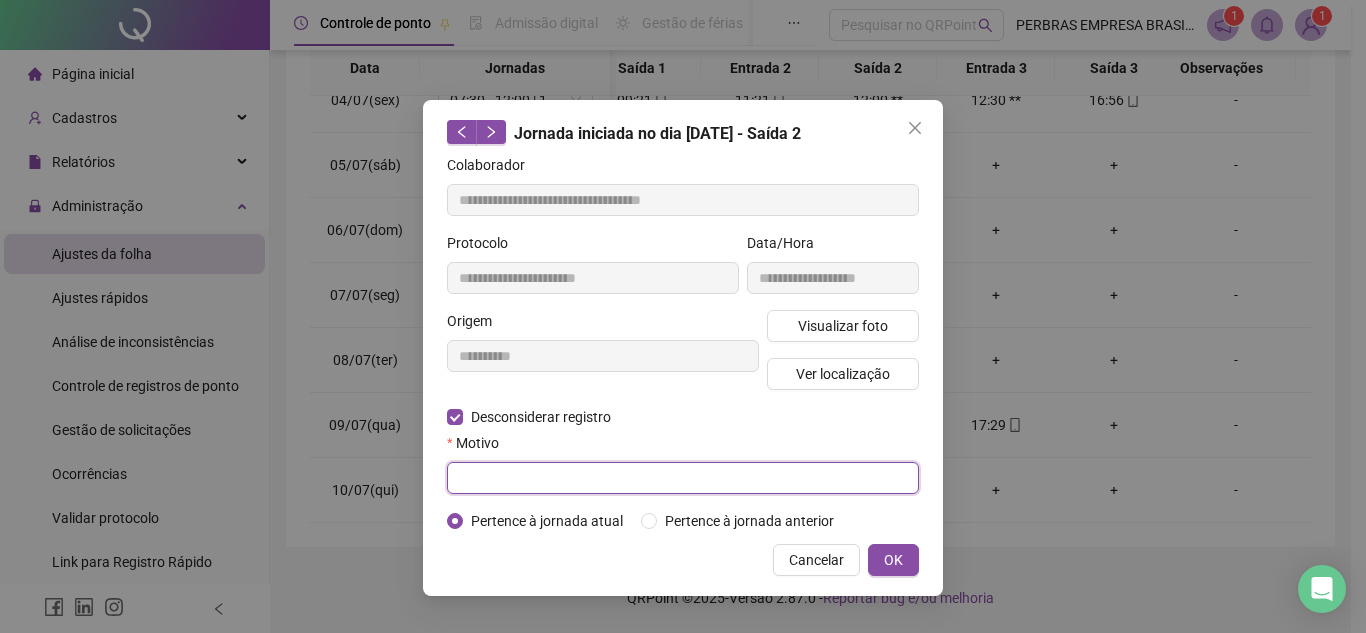 click at bounding box center [683, 478] 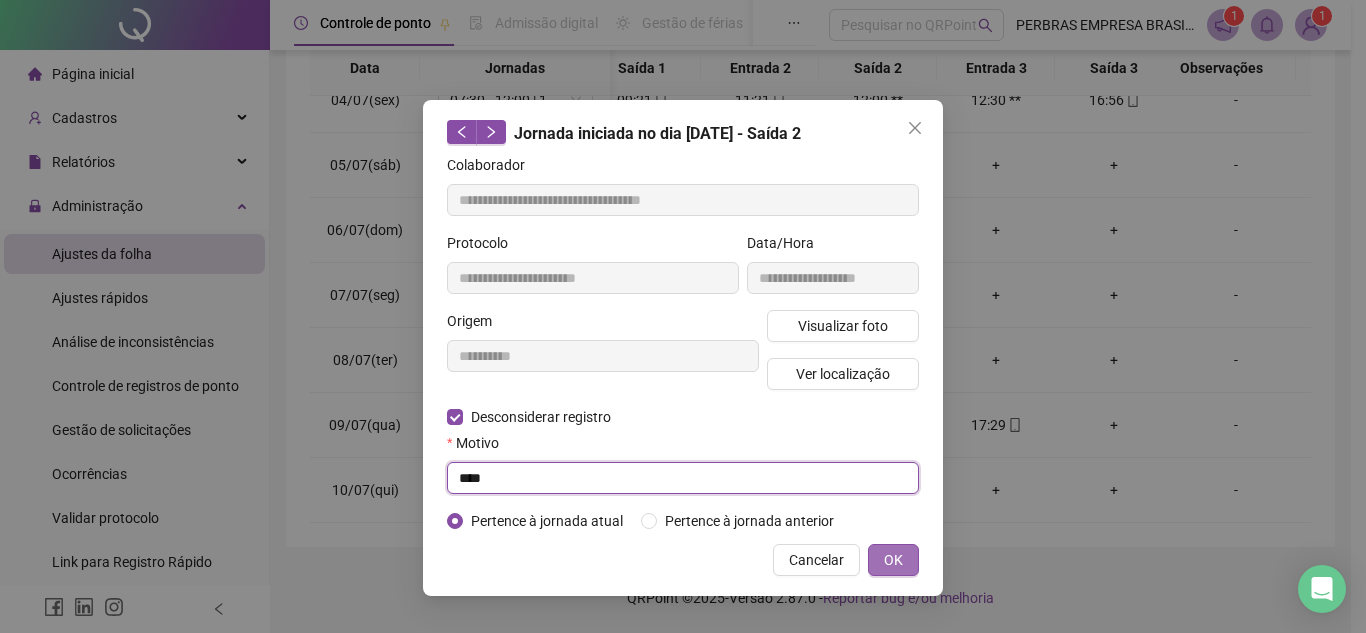 type on "****" 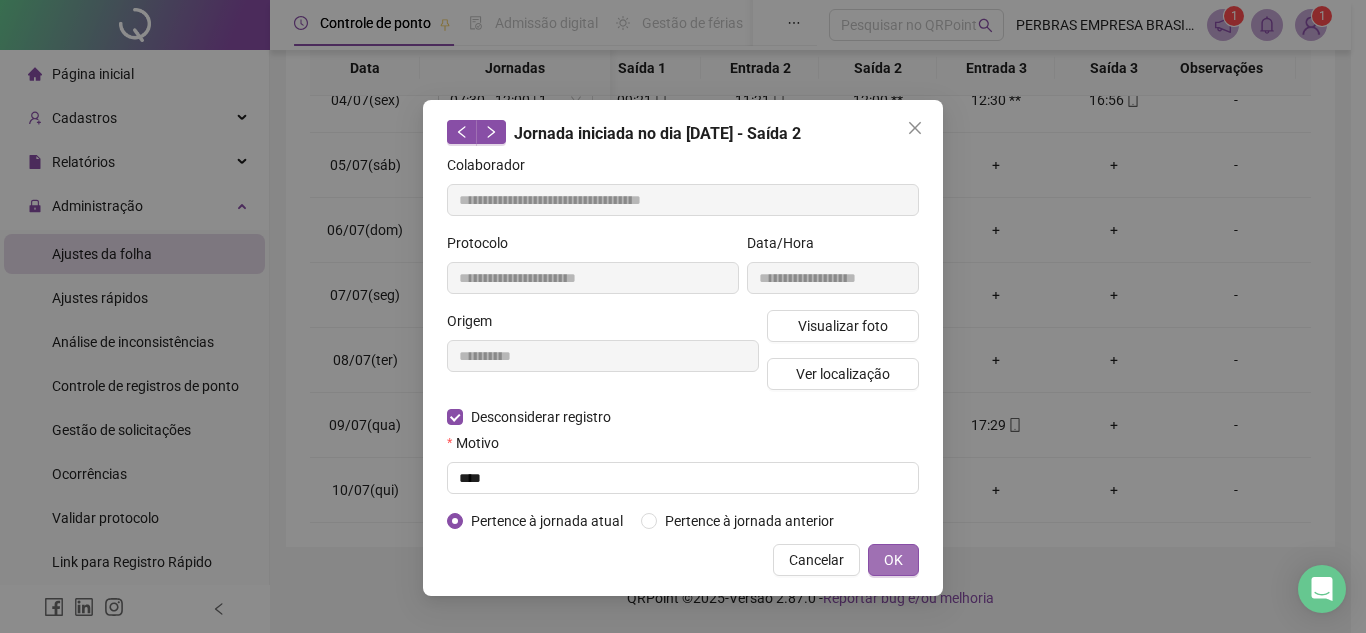 click on "OK" at bounding box center (893, 560) 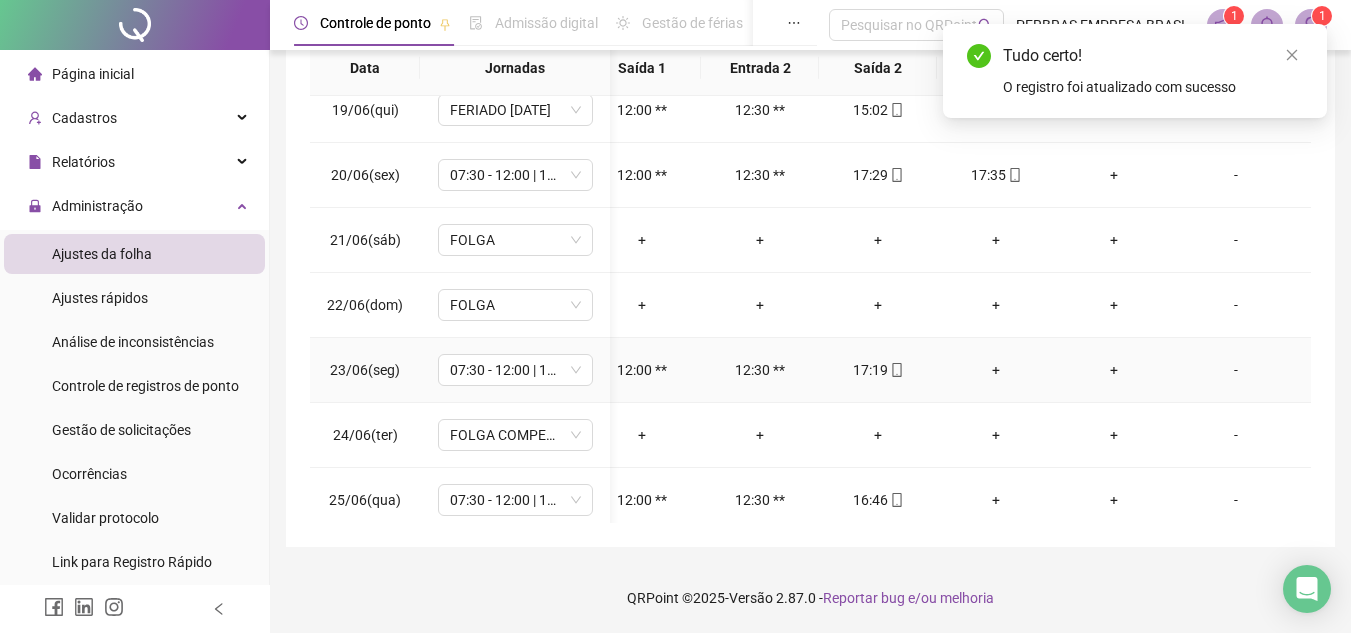 scroll, scrollTop: 438, scrollLeft: 145, axis: both 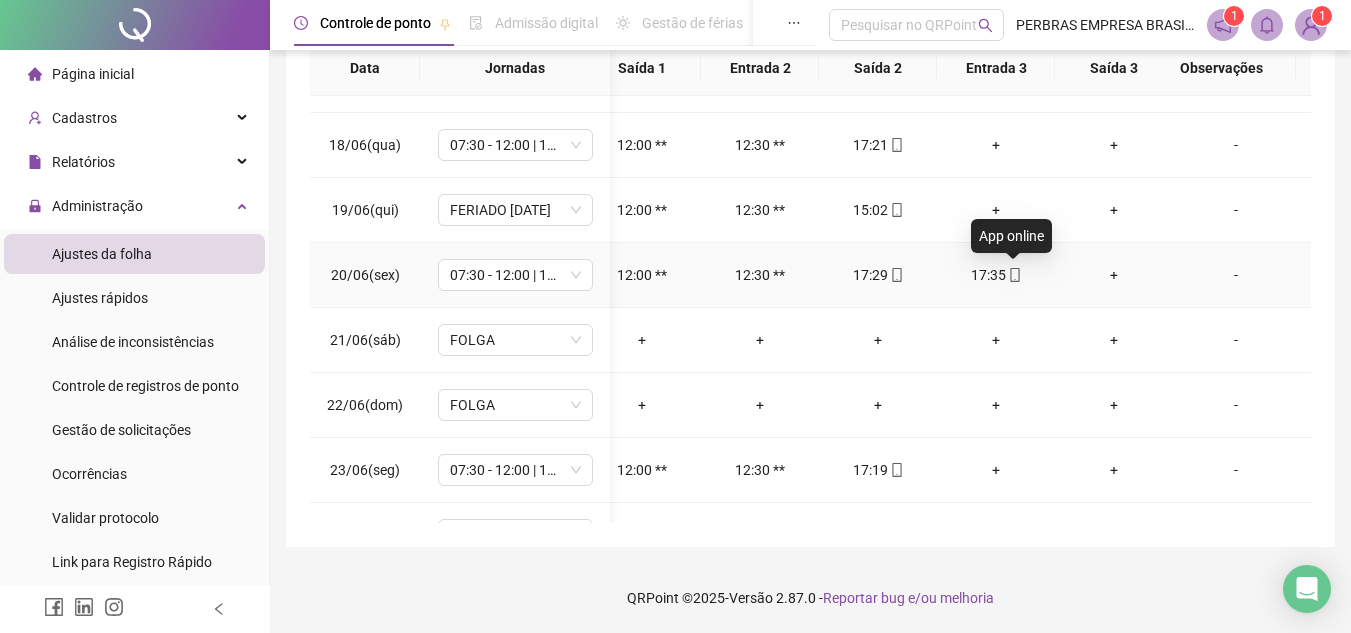 click 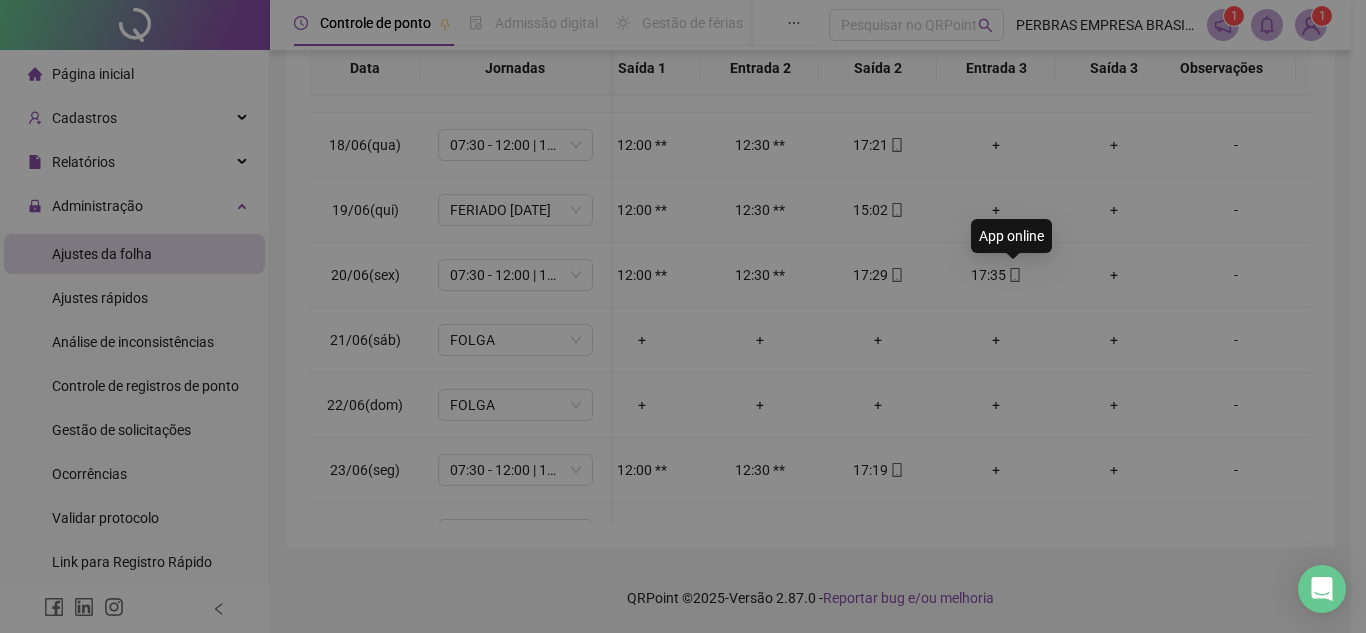 type on "**********" 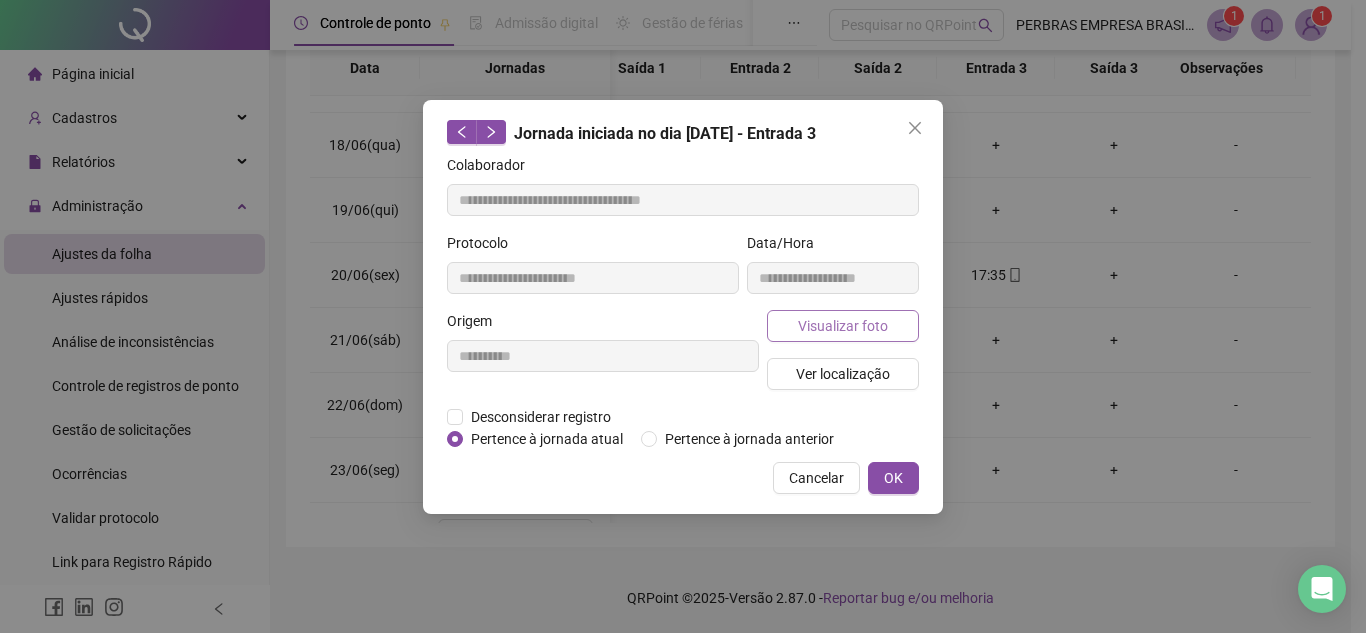 click on "Visualizar foto" at bounding box center (843, 326) 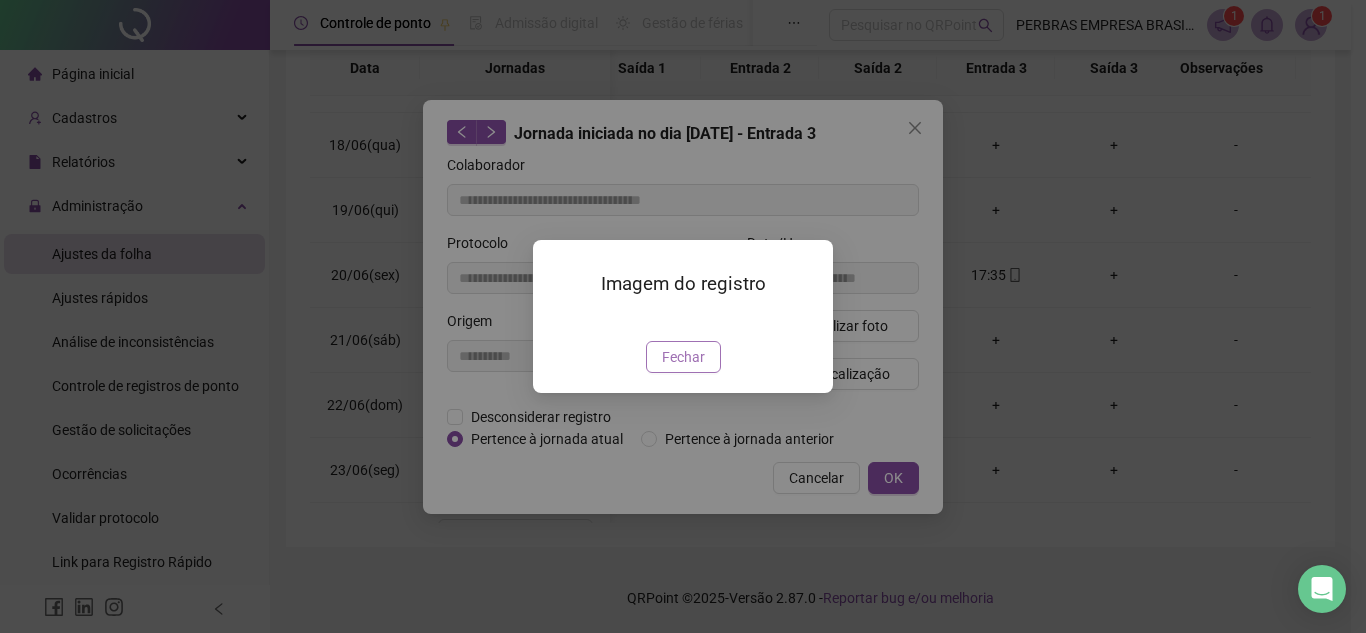 click on "Fechar" at bounding box center [683, 357] 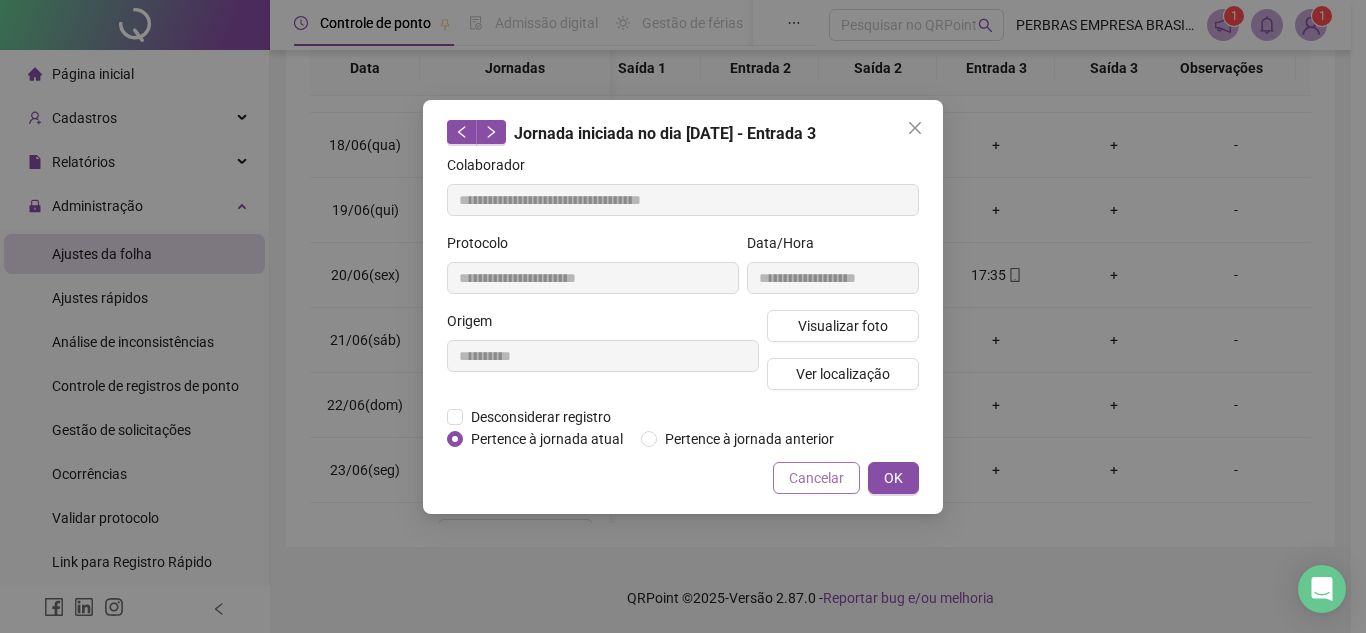 click on "Cancelar" at bounding box center (816, 478) 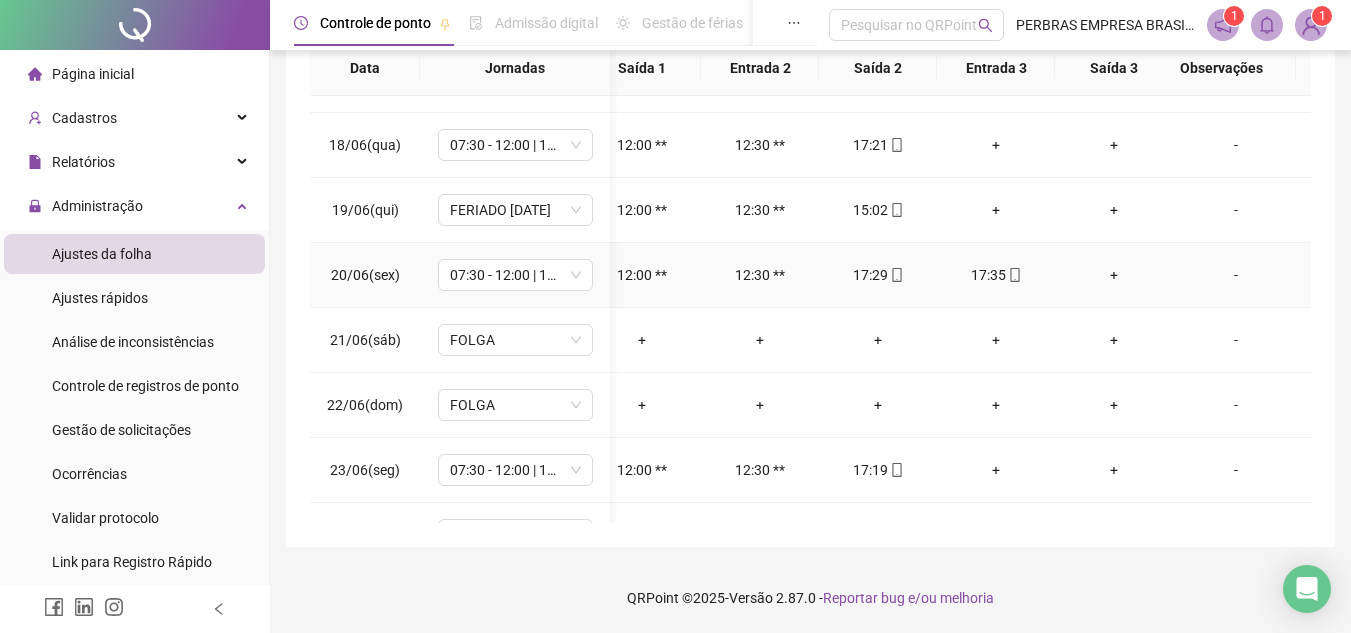click 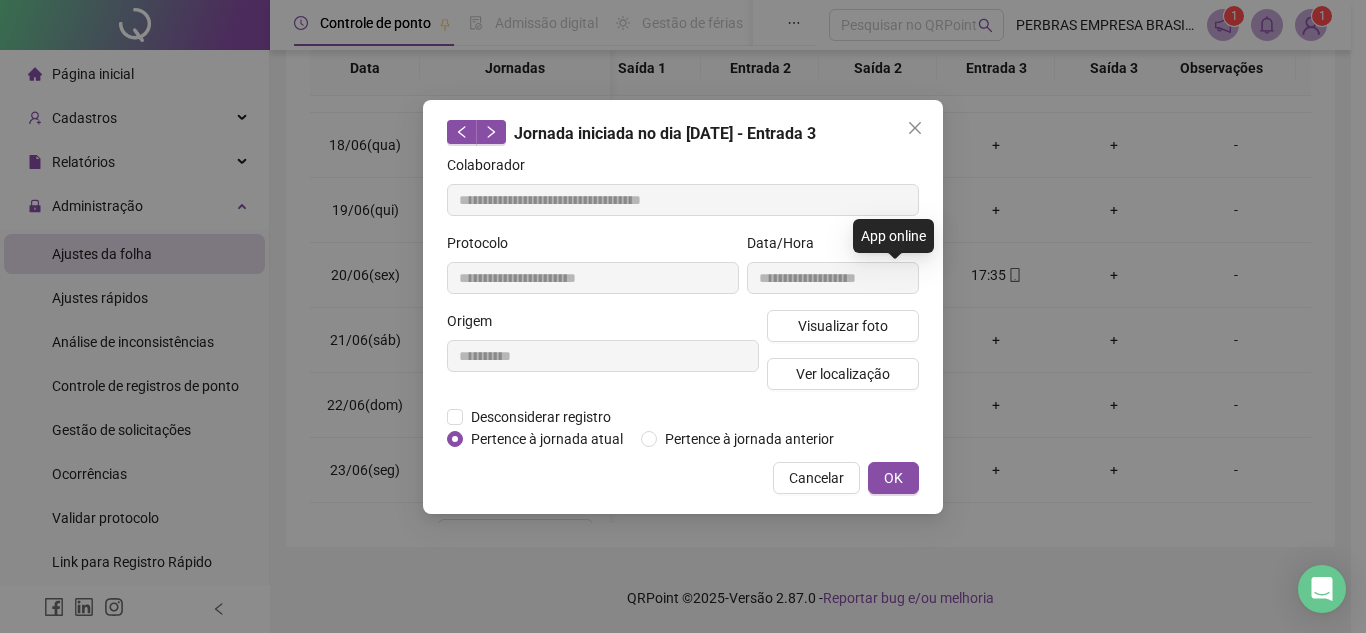 type on "**********" 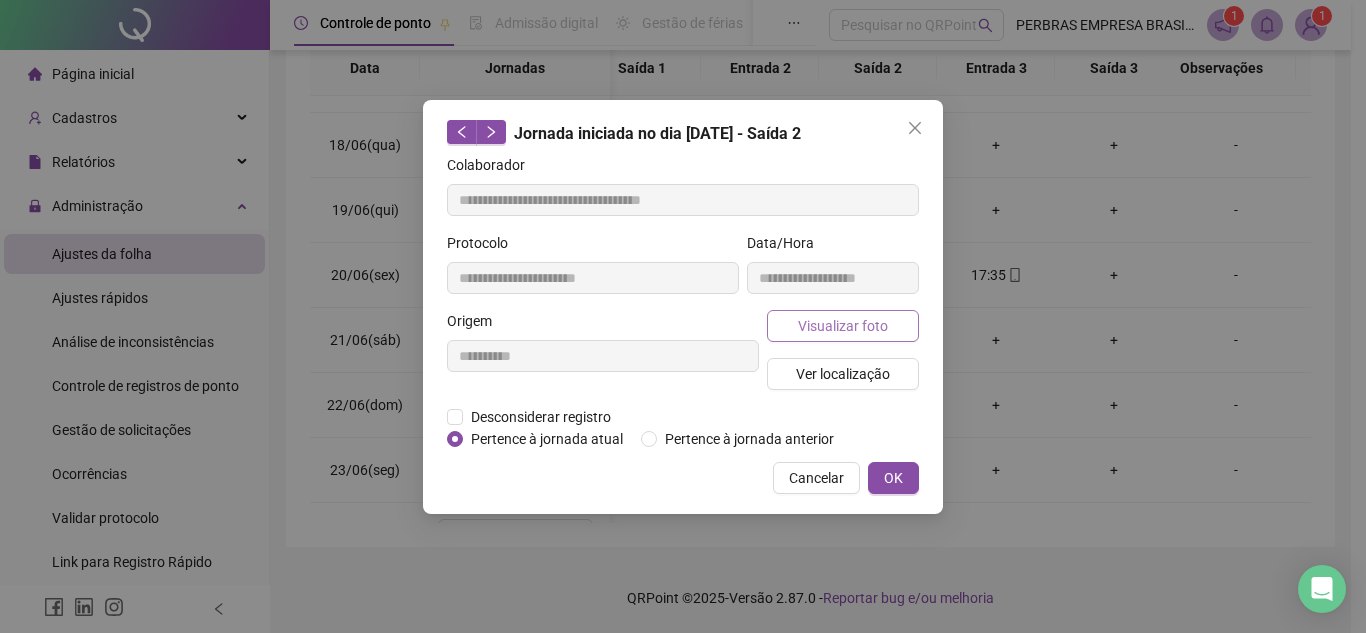 click on "Visualizar foto" at bounding box center [843, 326] 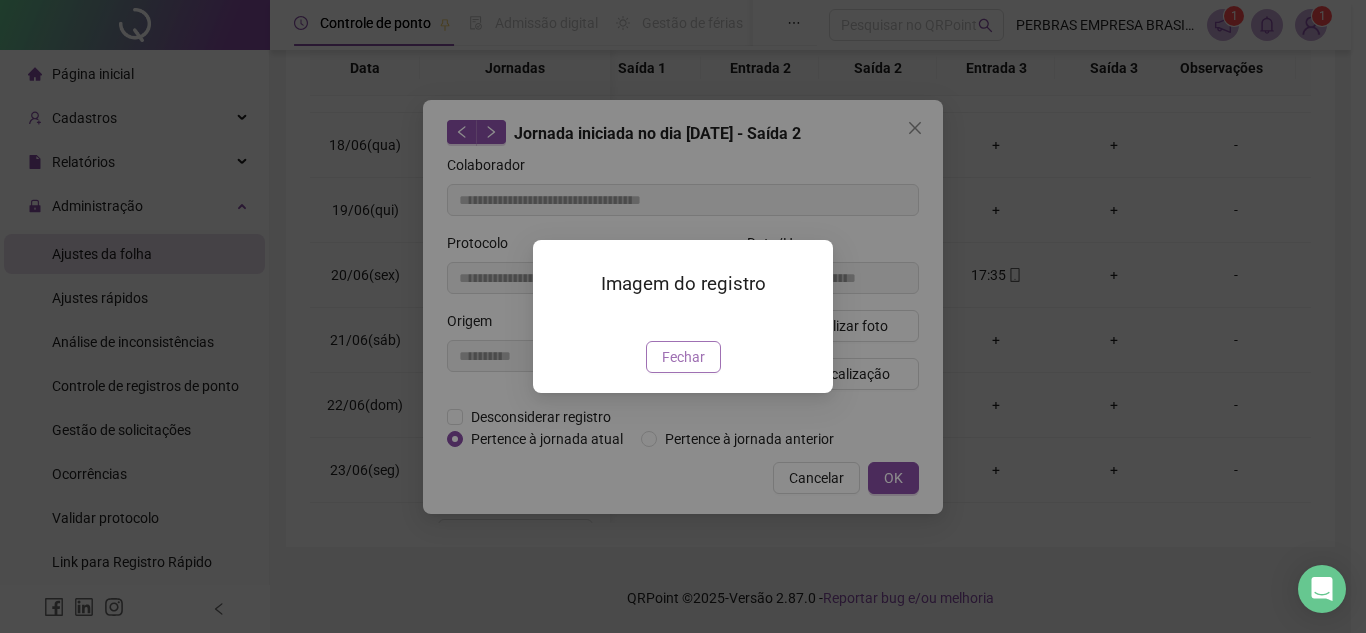 click on "Fechar" at bounding box center (683, 357) 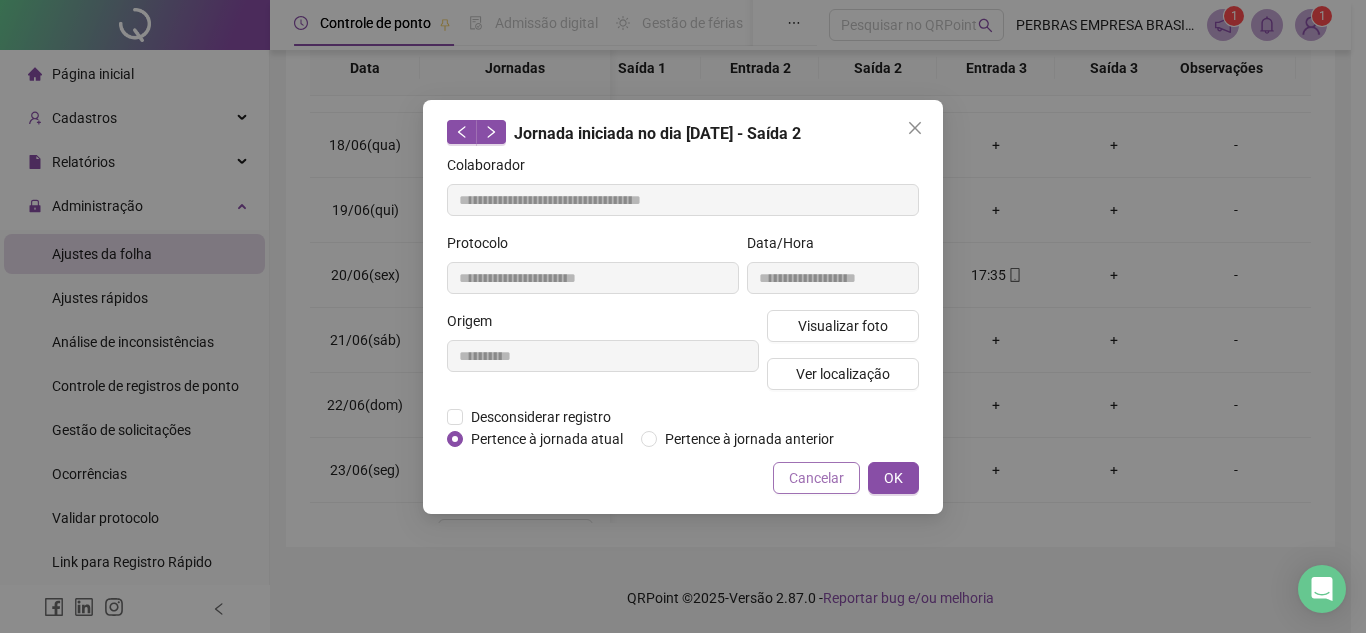 click on "Cancelar" at bounding box center [816, 478] 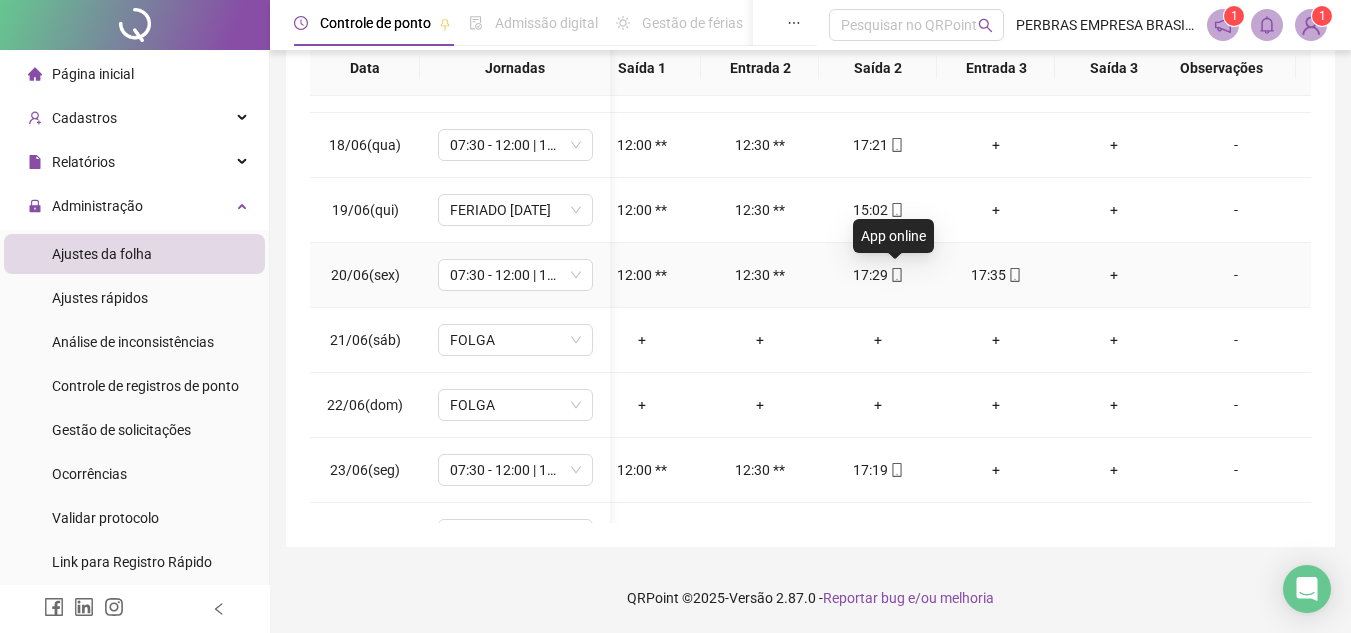 click 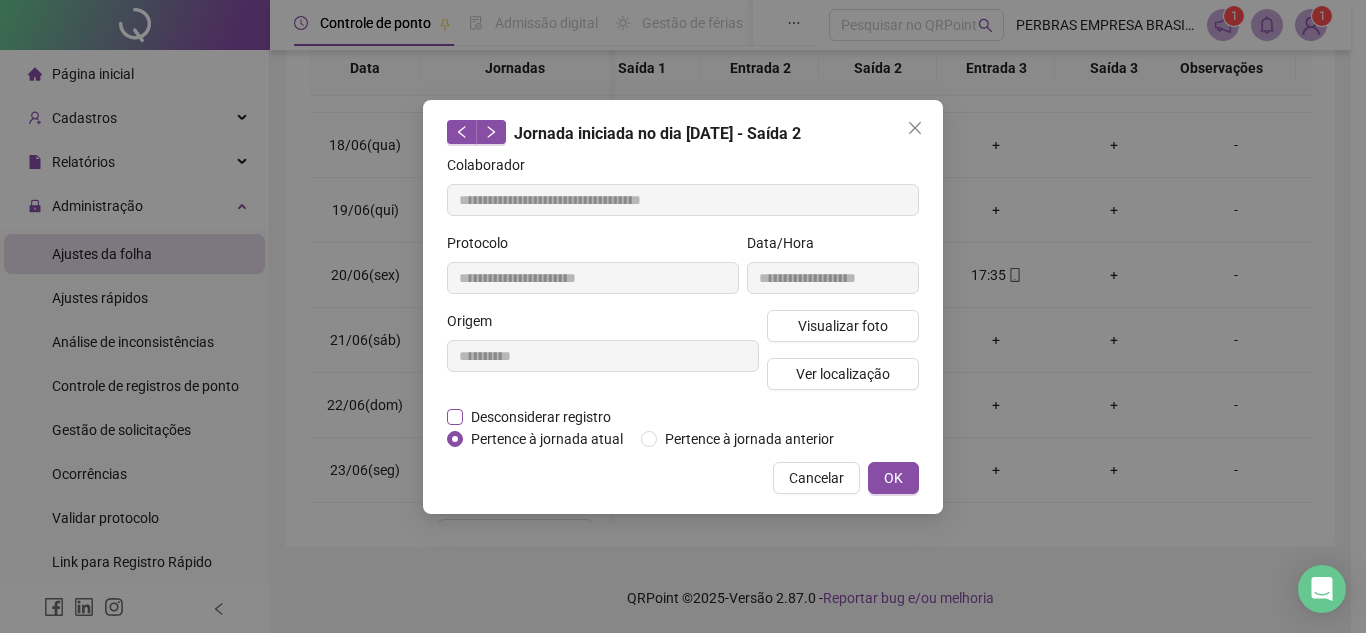 click on "Desconsiderar registro" at bounding box center [541, 417] 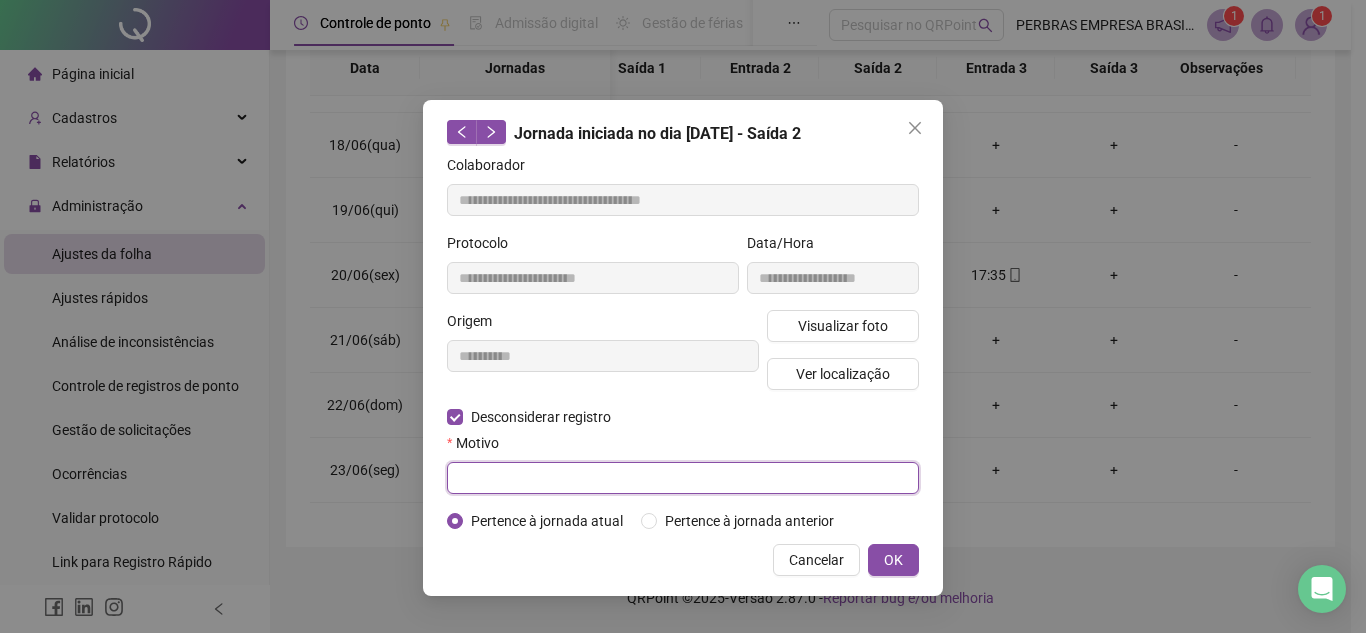 click at bounding box center (683, 478) 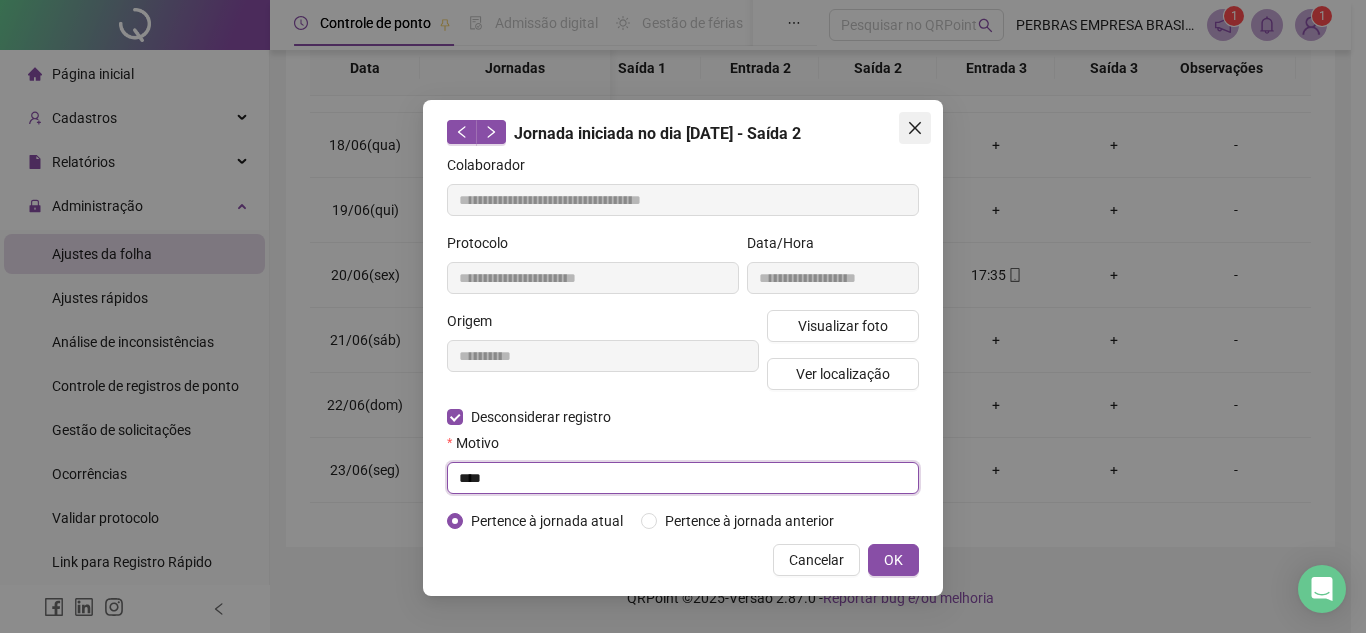 type on "****" 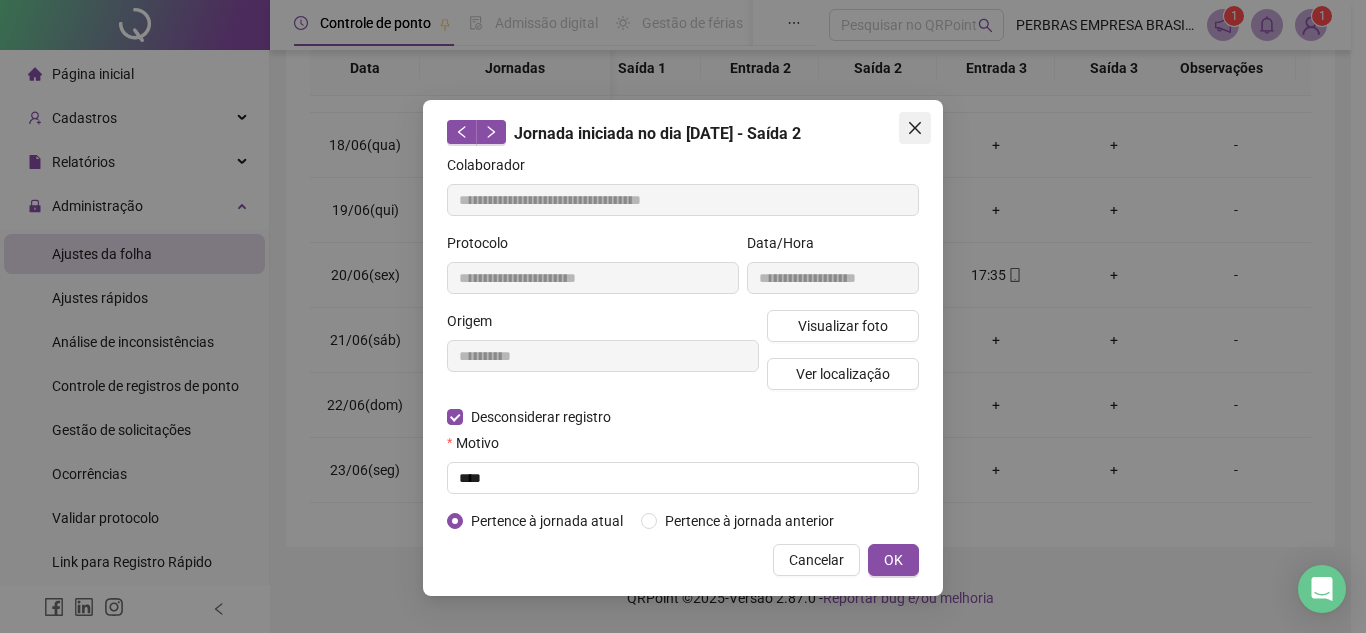 click 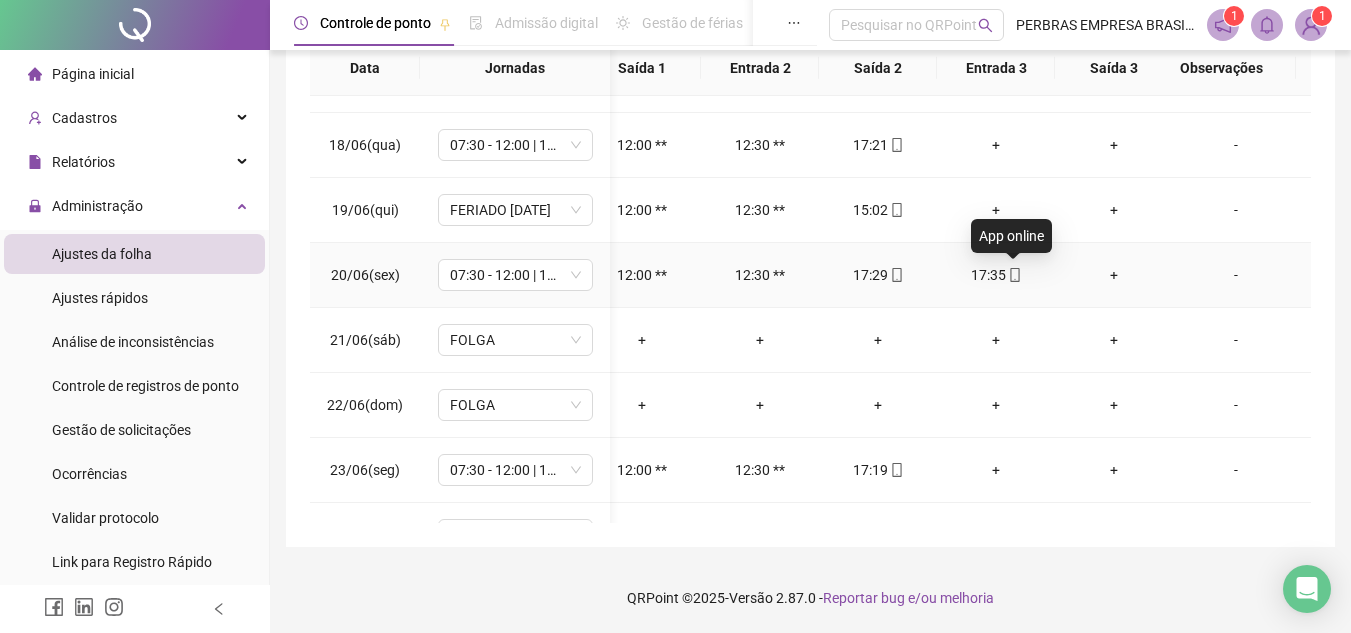 click 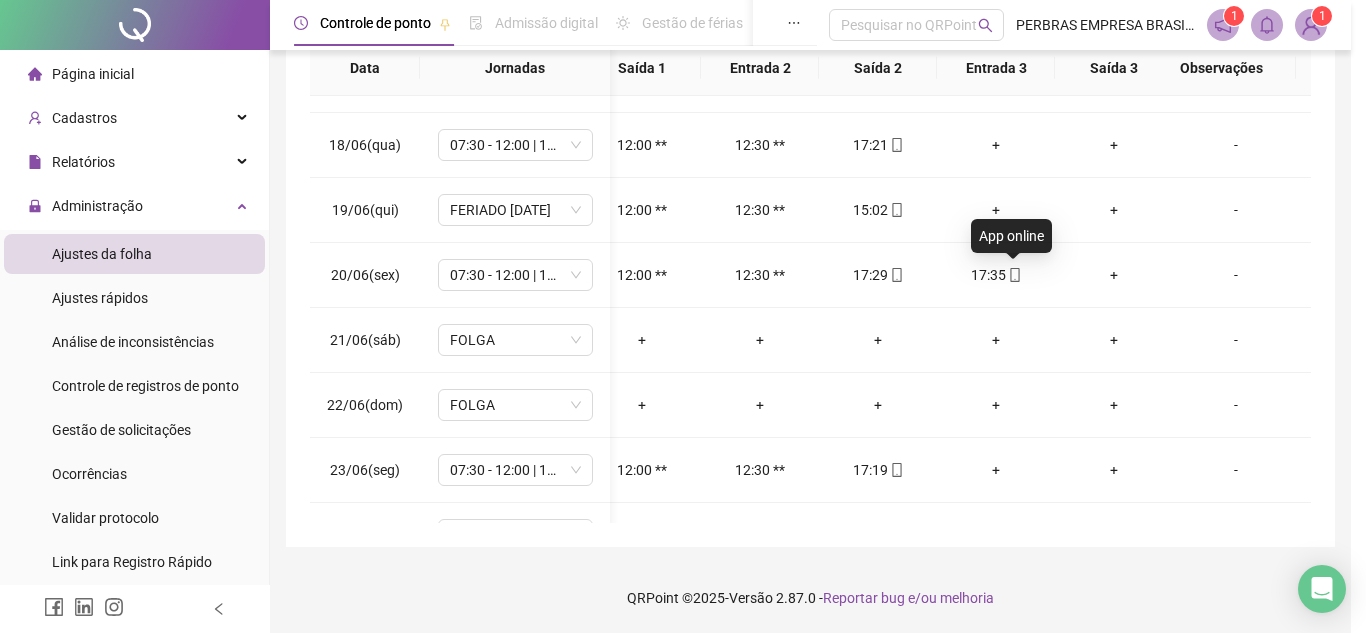 type on "**********" 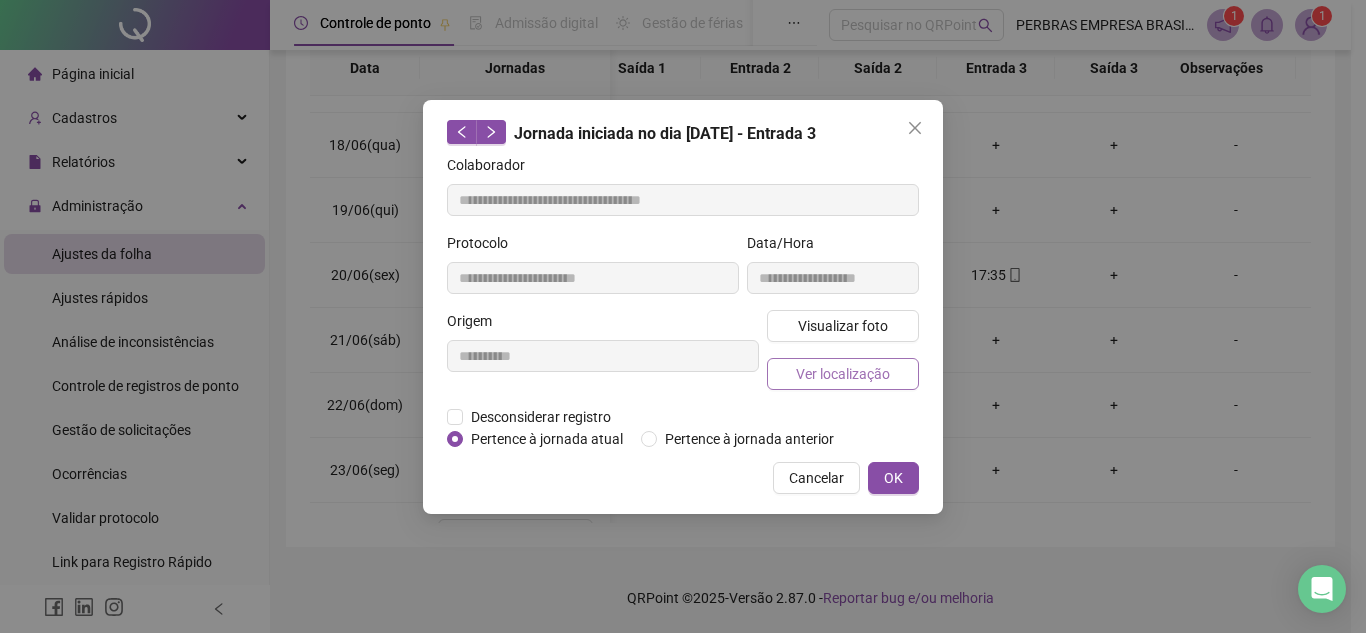 click on "Ver localização" at bounding box center [843, 374] 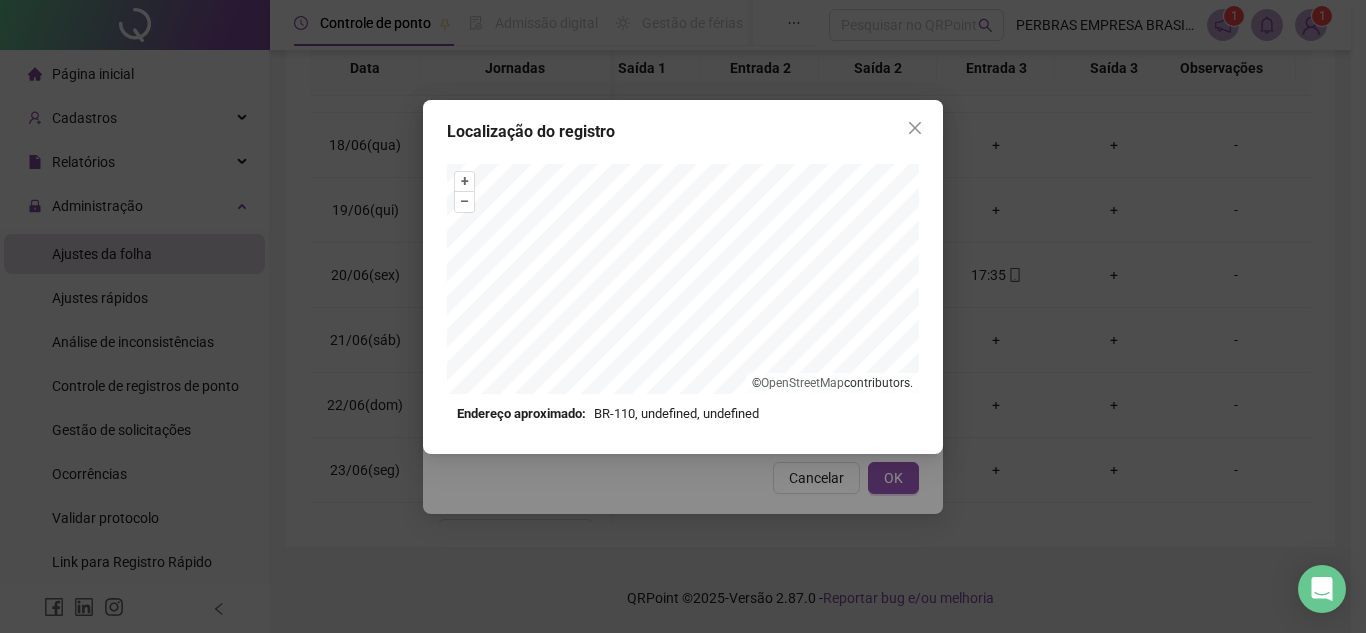 click 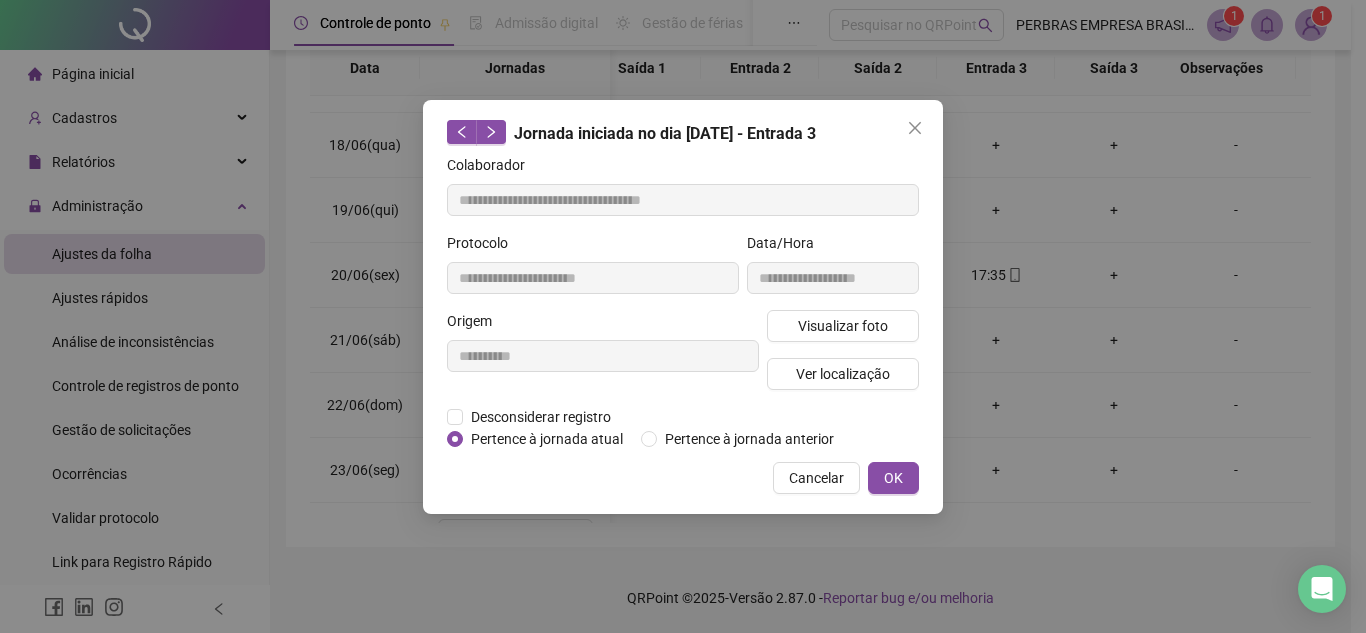 click on "**********" at bounding box center (683, 307) 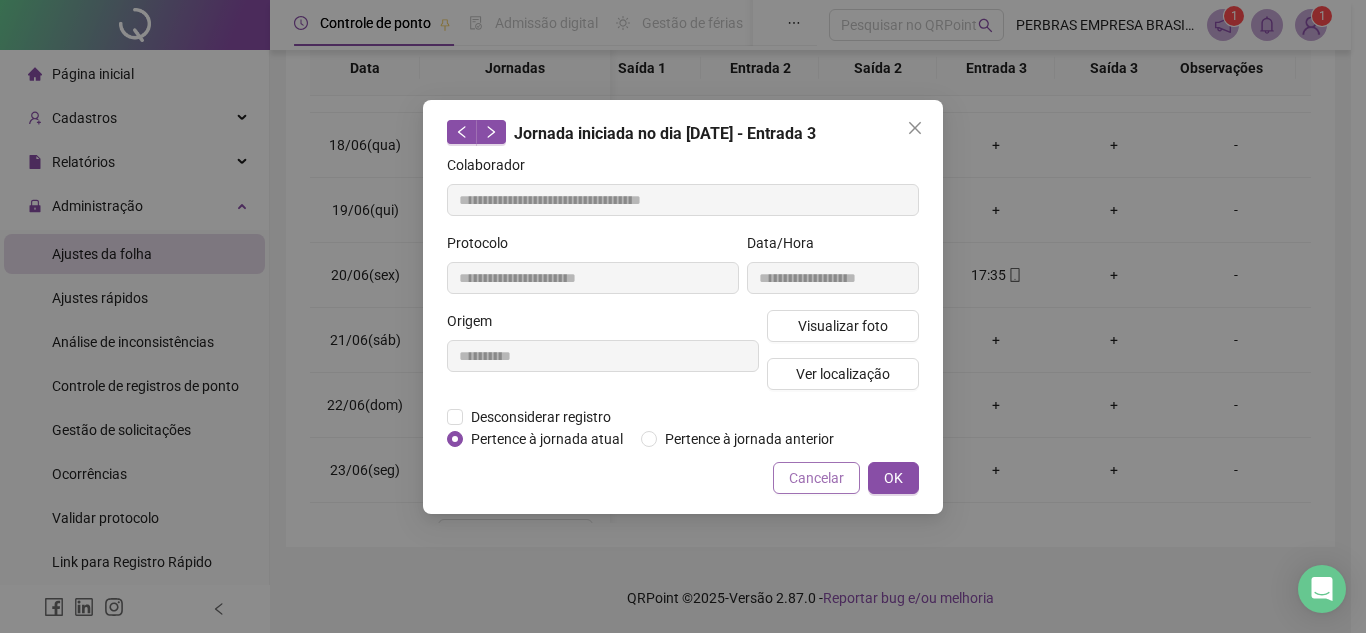 click on "Cancelar" at bounding box center [816, 478] 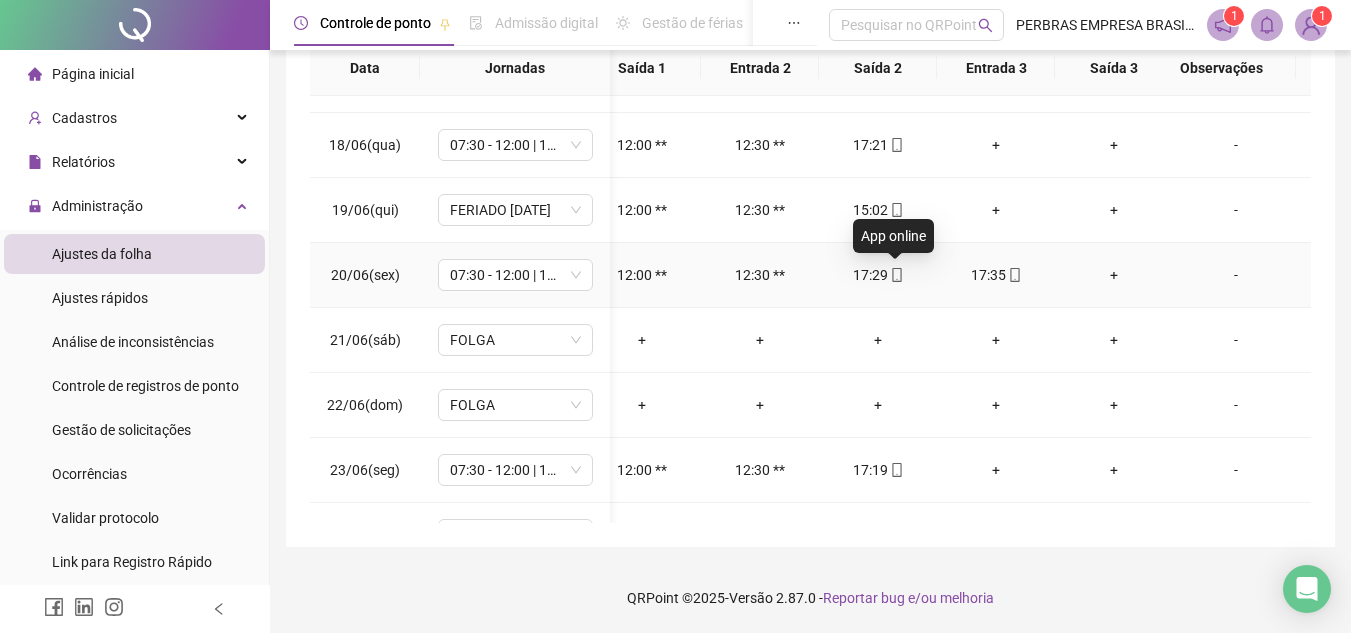 click at bounding box center [896, 275] 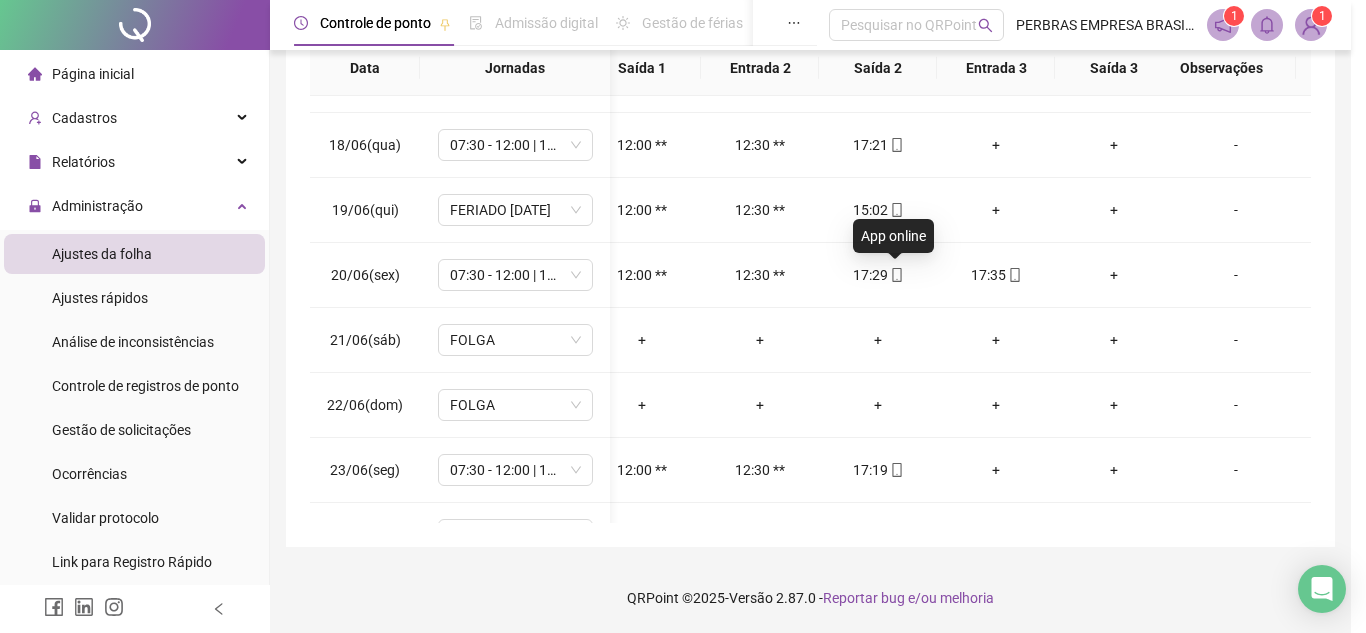 type on "**********" 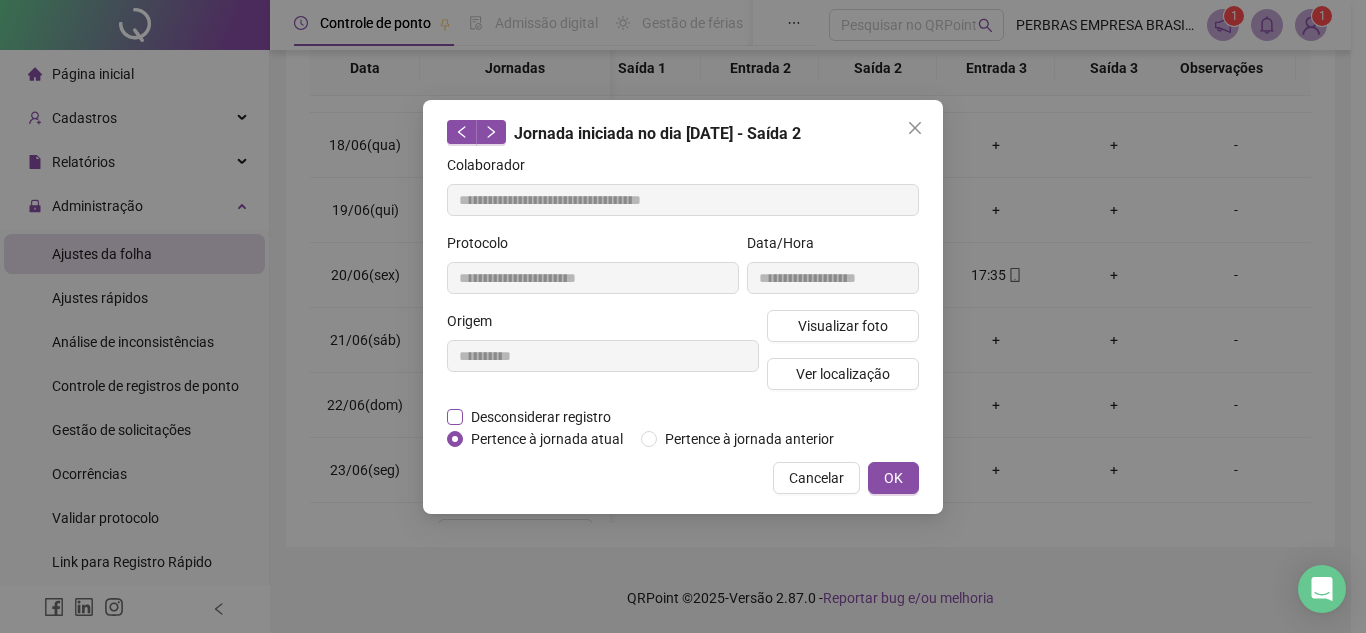 click on "Desconsiderar registro" at bounding box center [541, 417] 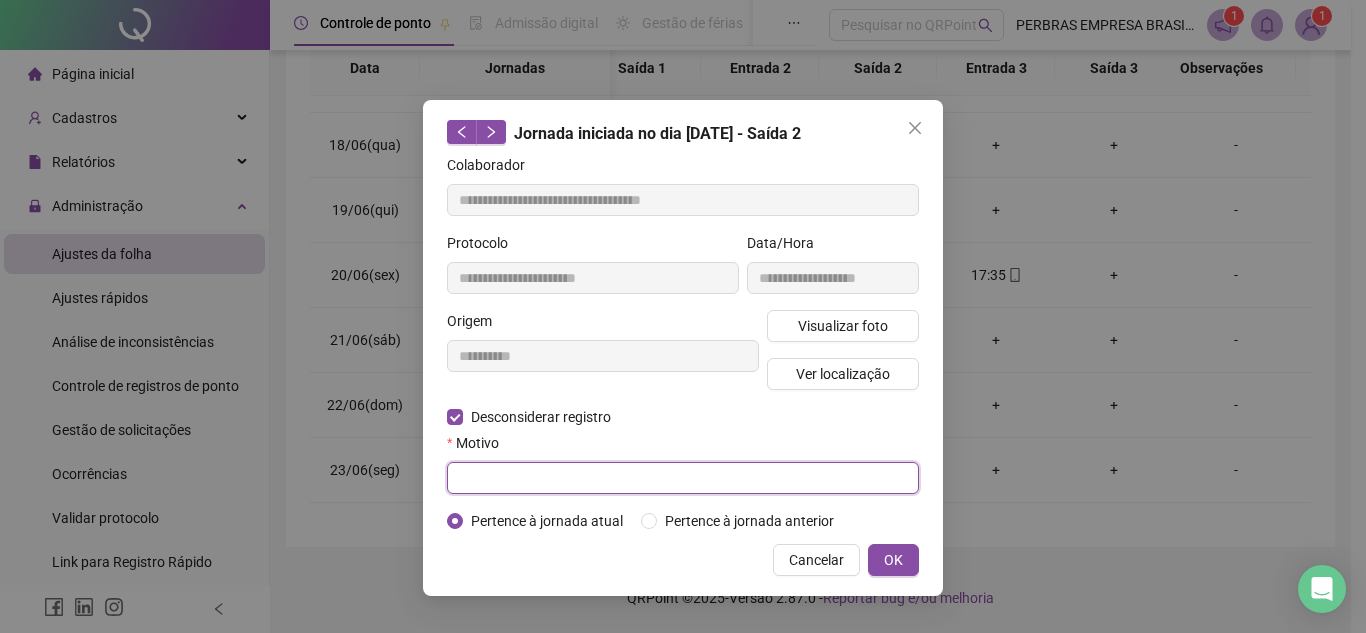 click at bounding box center (683, 478) 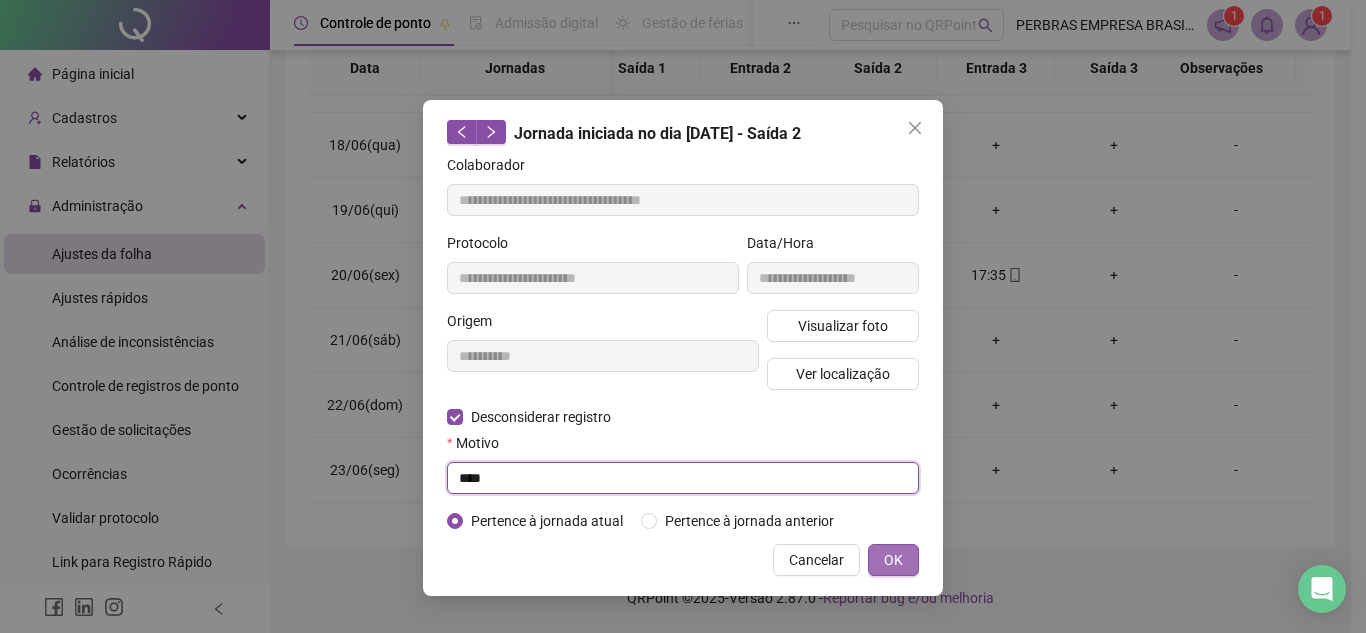 type on "****" 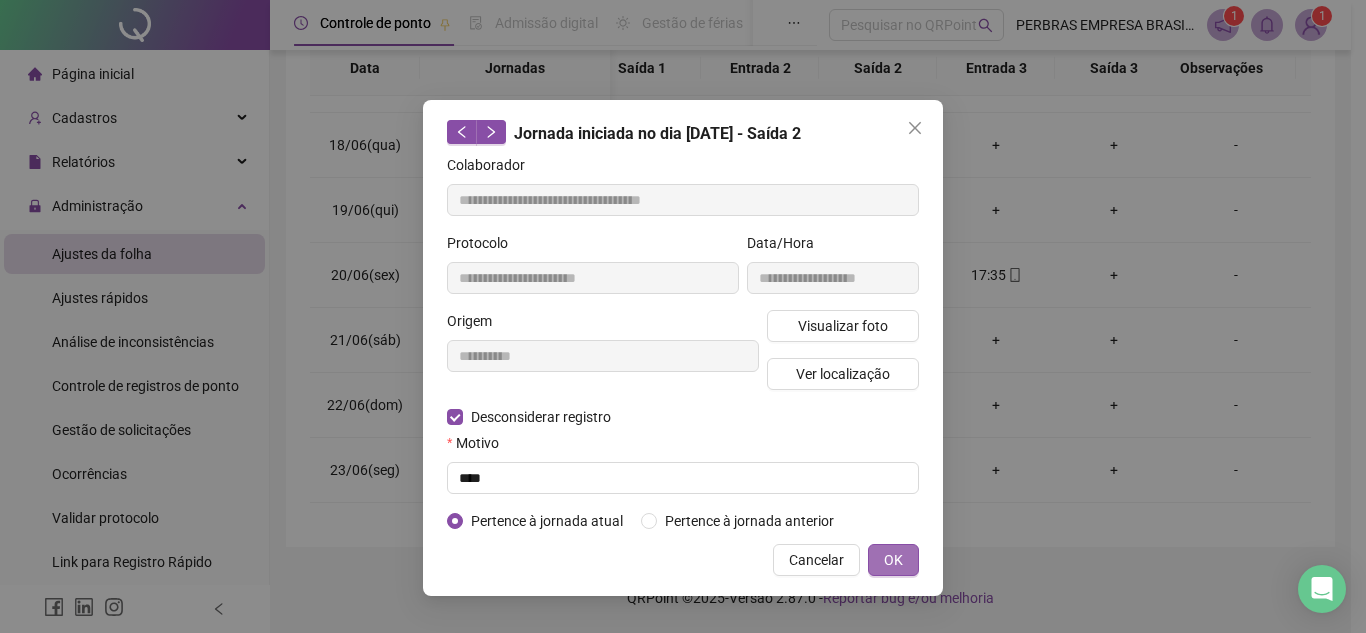 click on "OK" at bounding box center [893, 560] 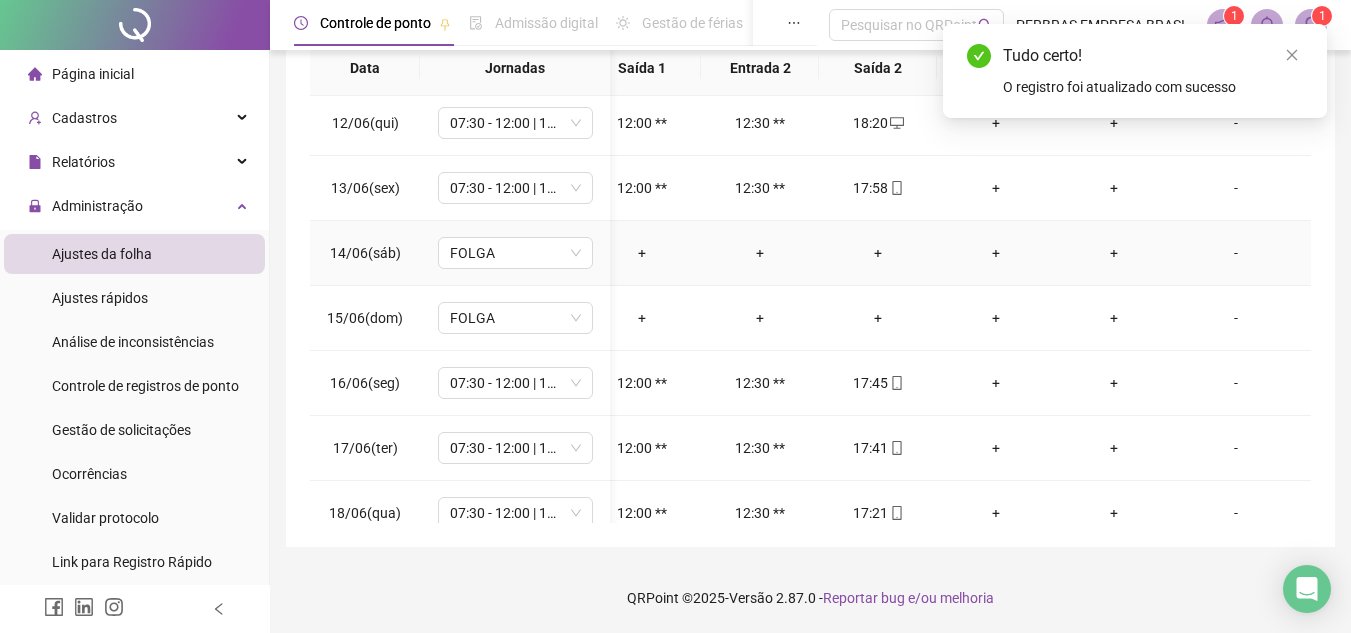 scroll, scrollTop: 0, scrollLeft: 145, axis: horizontal 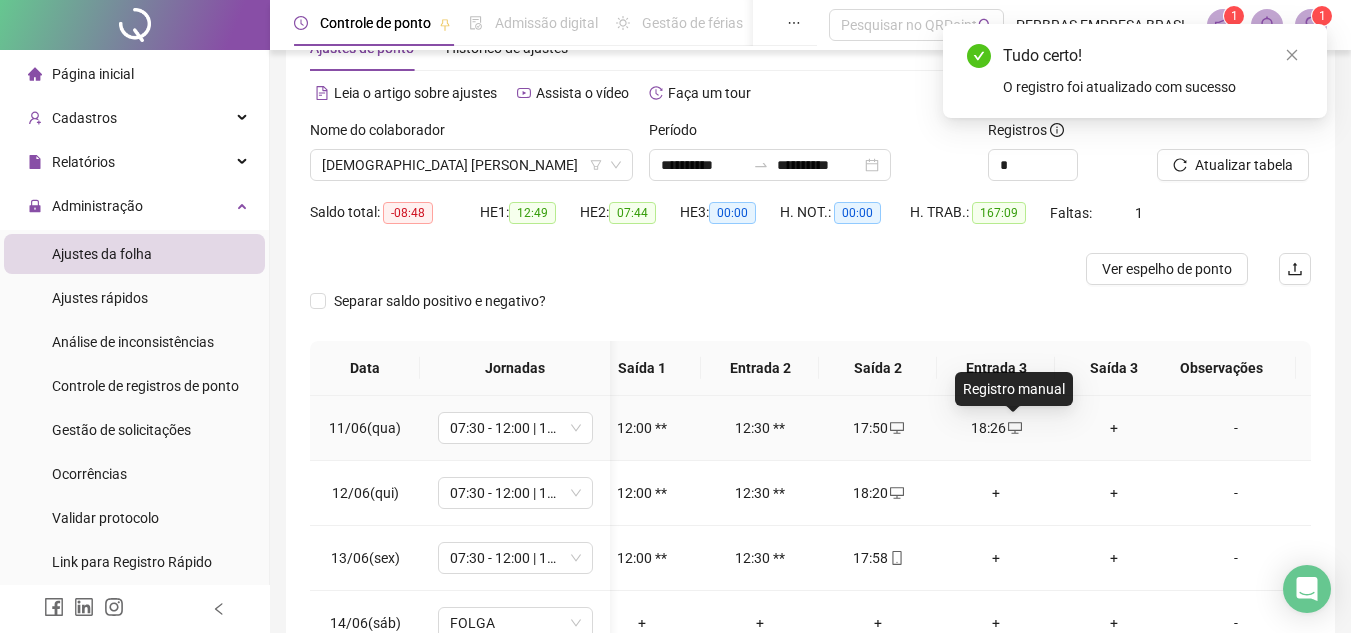 click 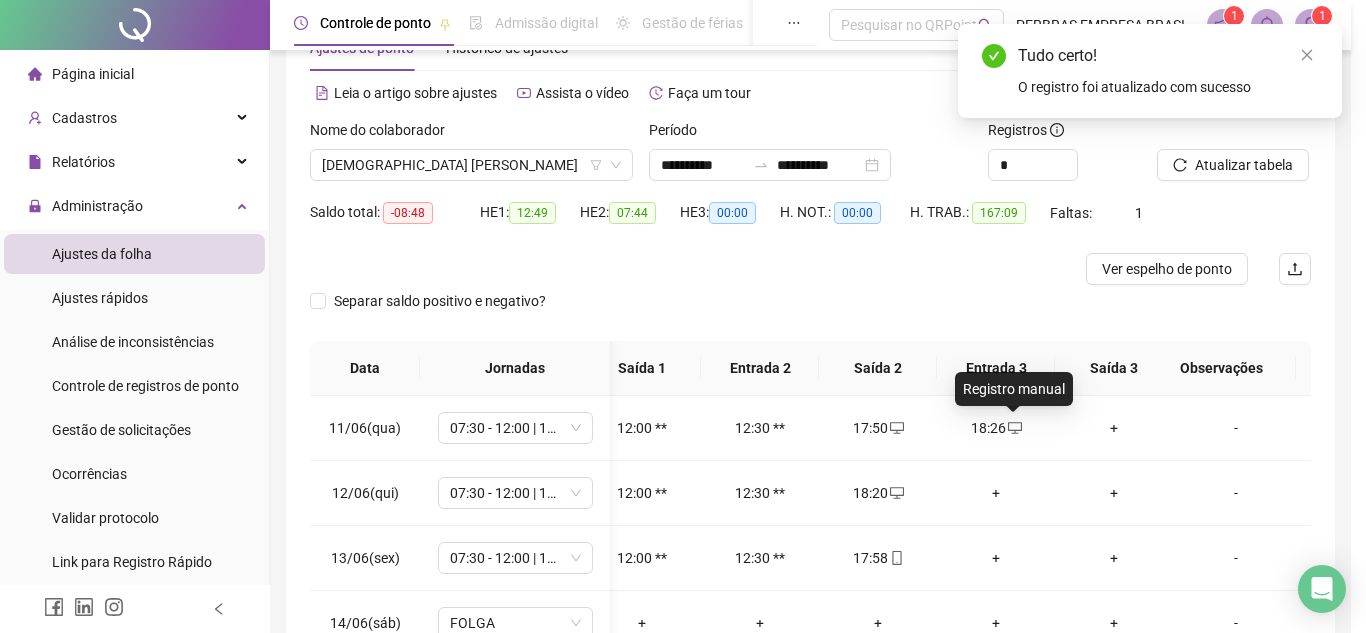 type on "**********" 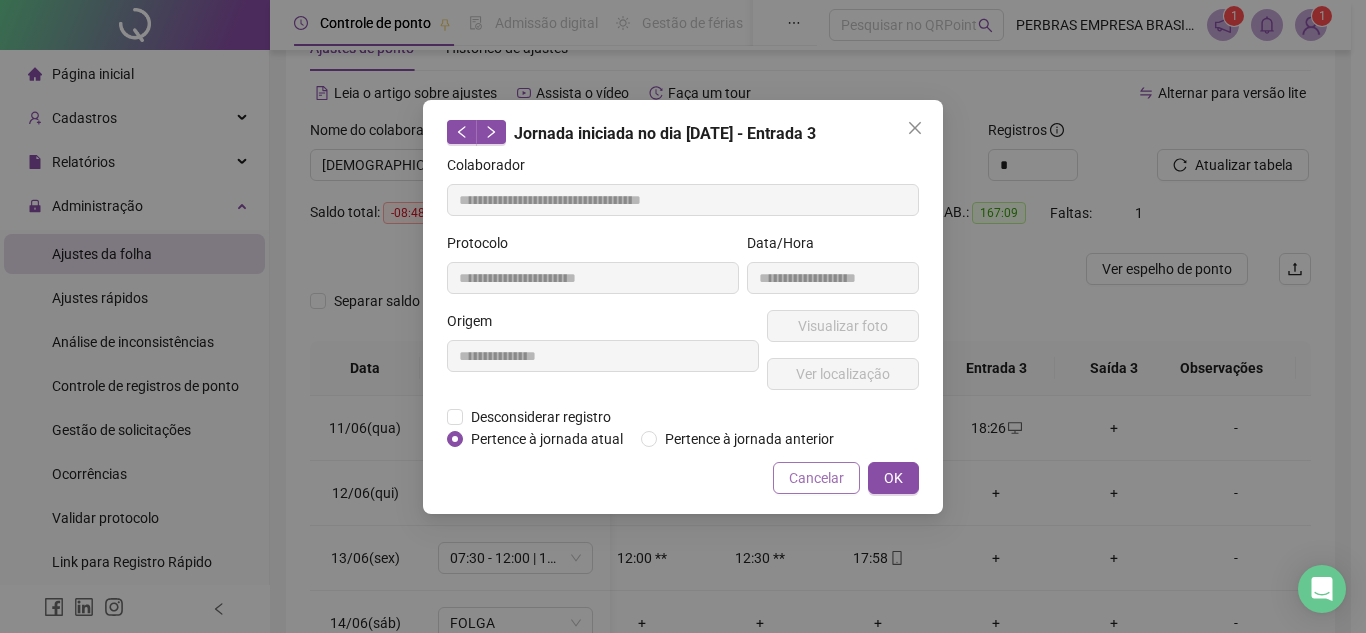 click on "Cancelar" at bounding box center (816, 478) 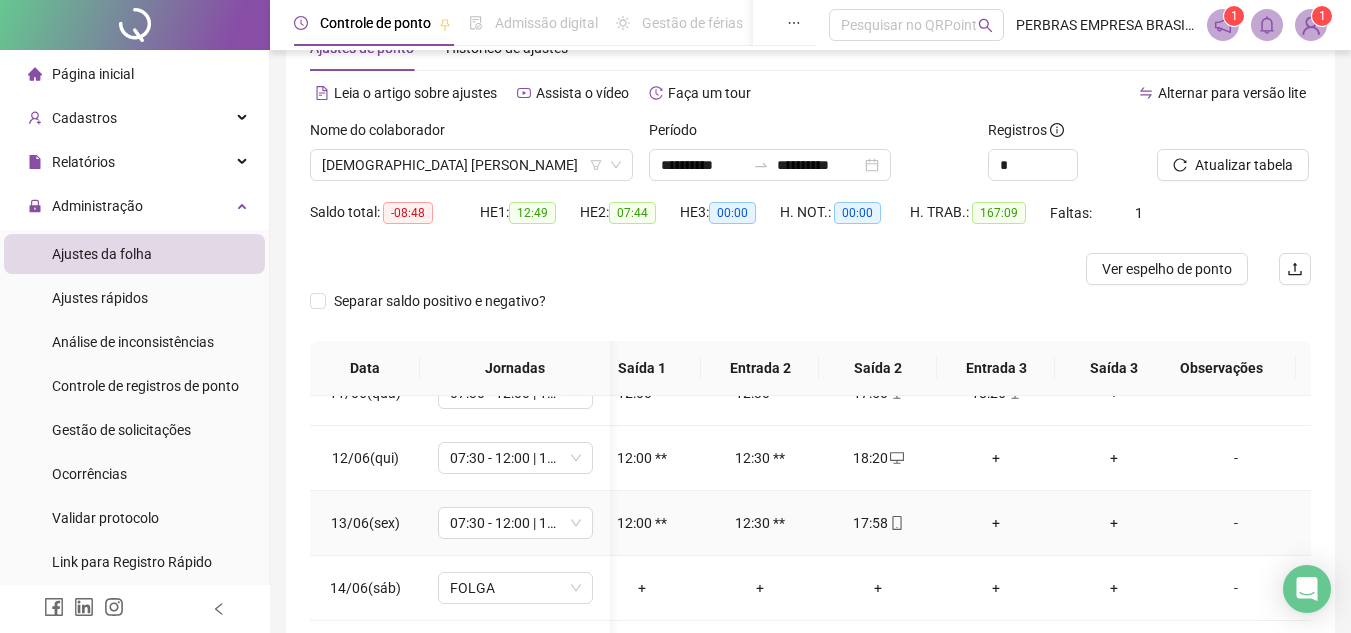 scroll, scrollTop: 0, scrollLeft: 145, axis: horizontal 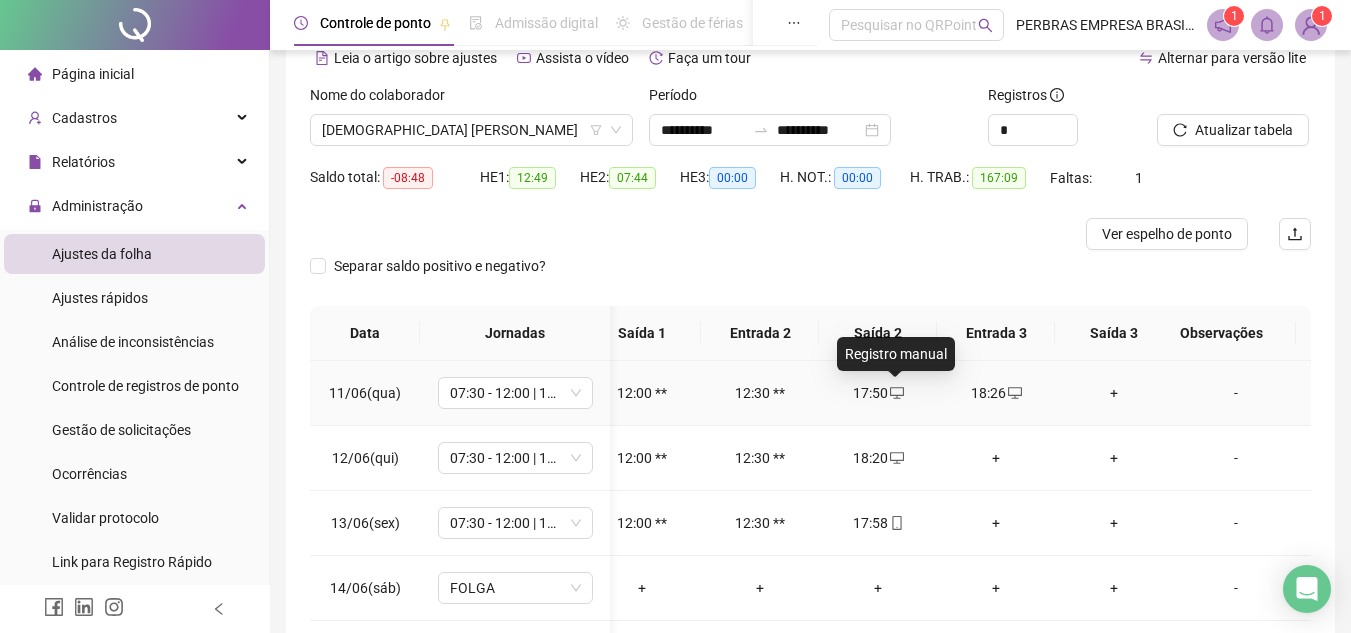 click 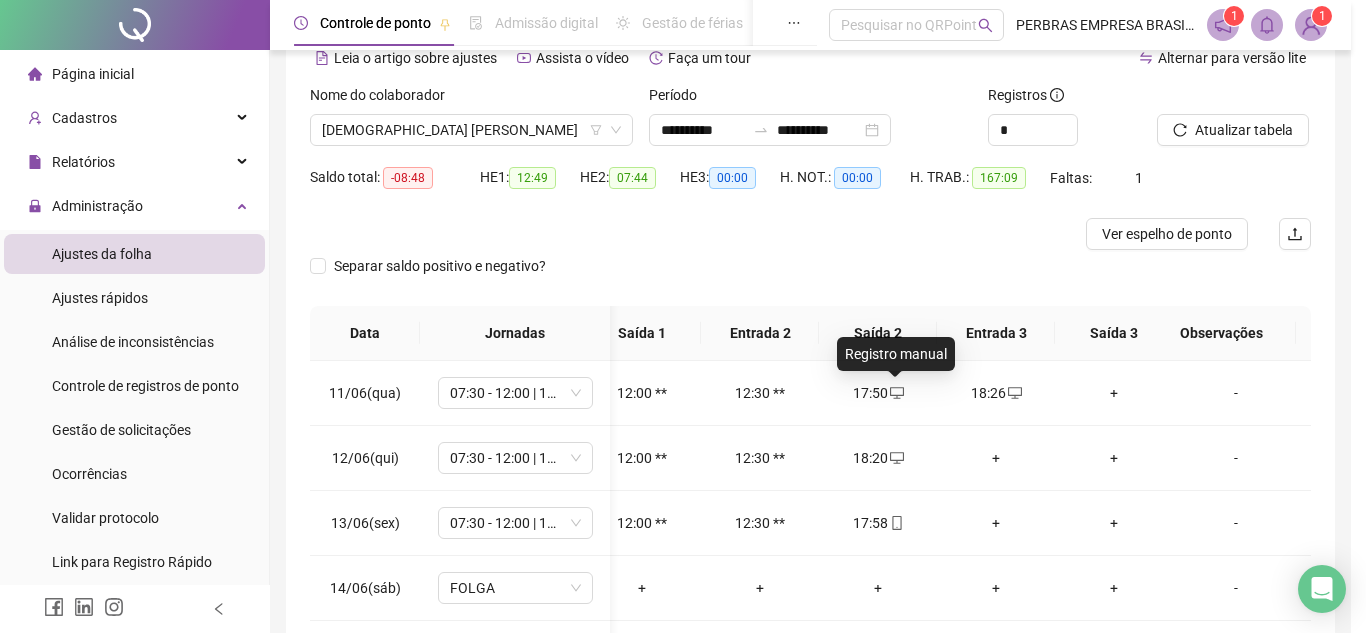 type on "**********" 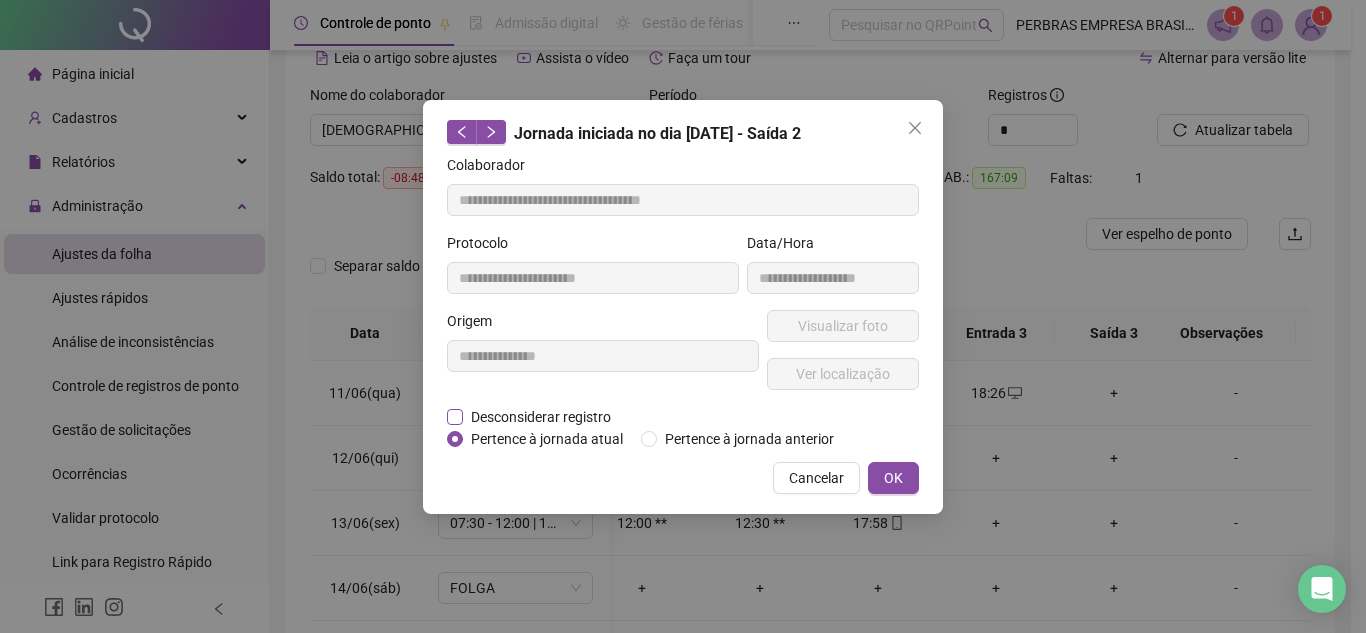 click on "Desconsiderar registro" at bounding box center [541, 417] 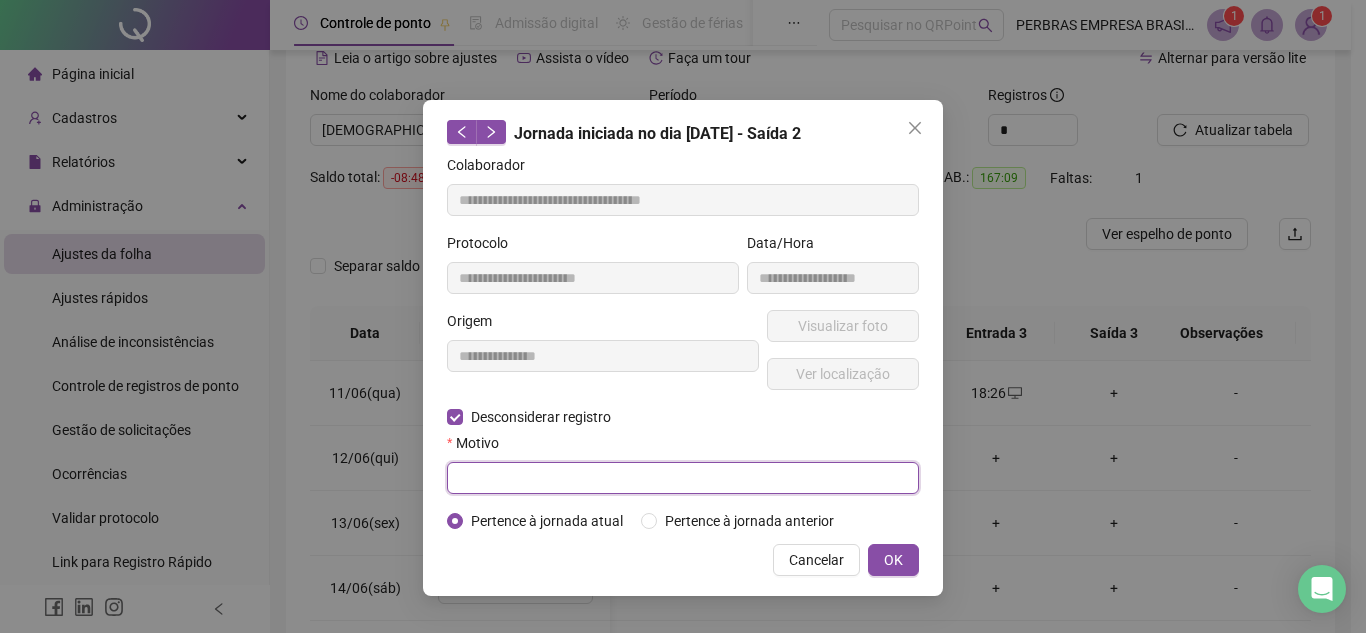click at bounding box center [683, 478] 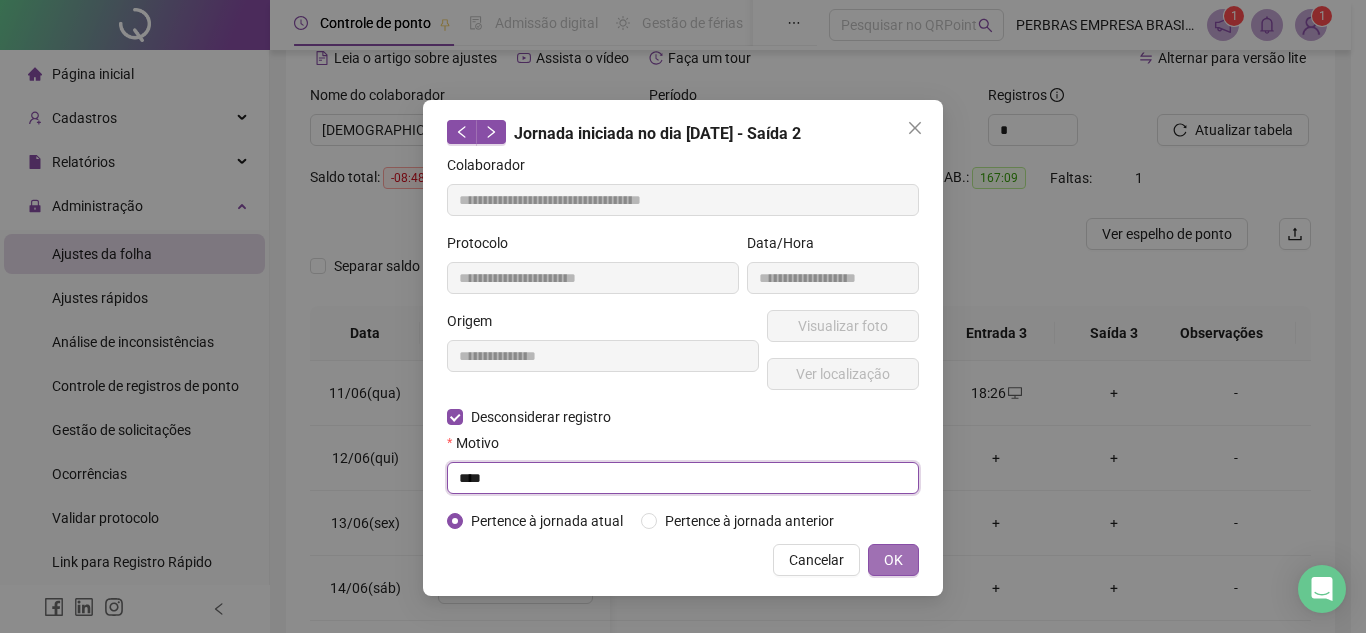 type on "****" 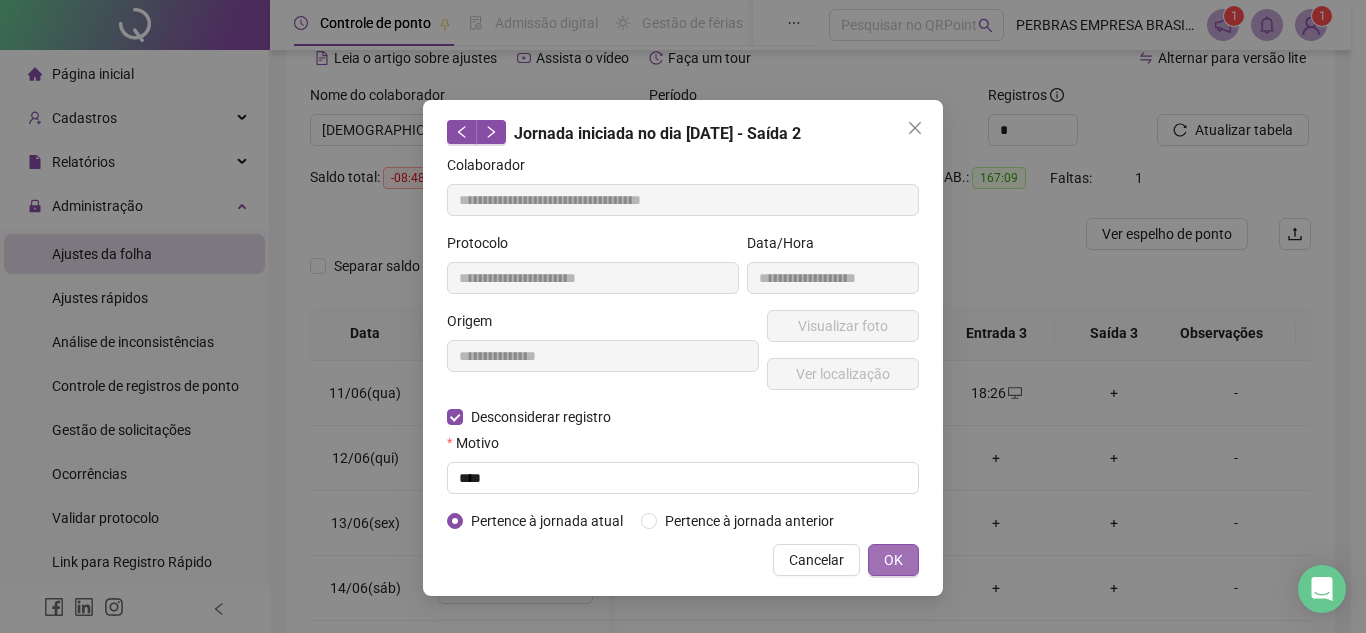 click on "OK" at bounding box center [893, 560] 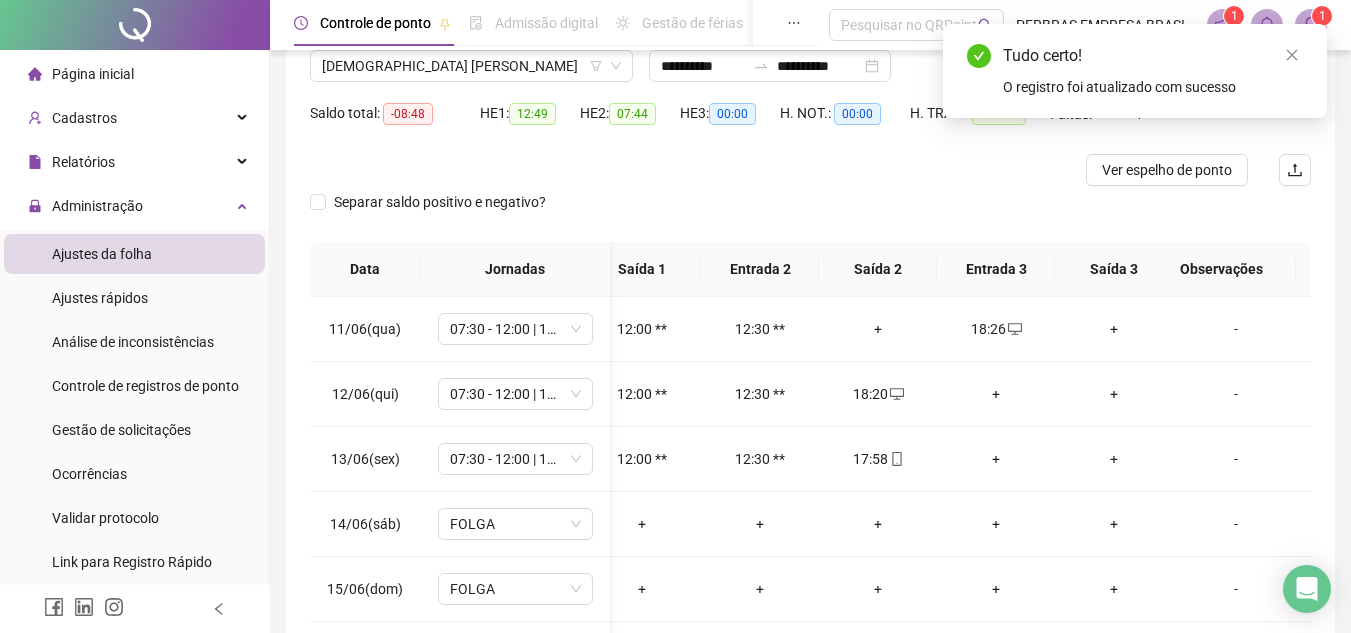 scroll, scrollTop: 200, scrollLeft: 0, axis: vertical 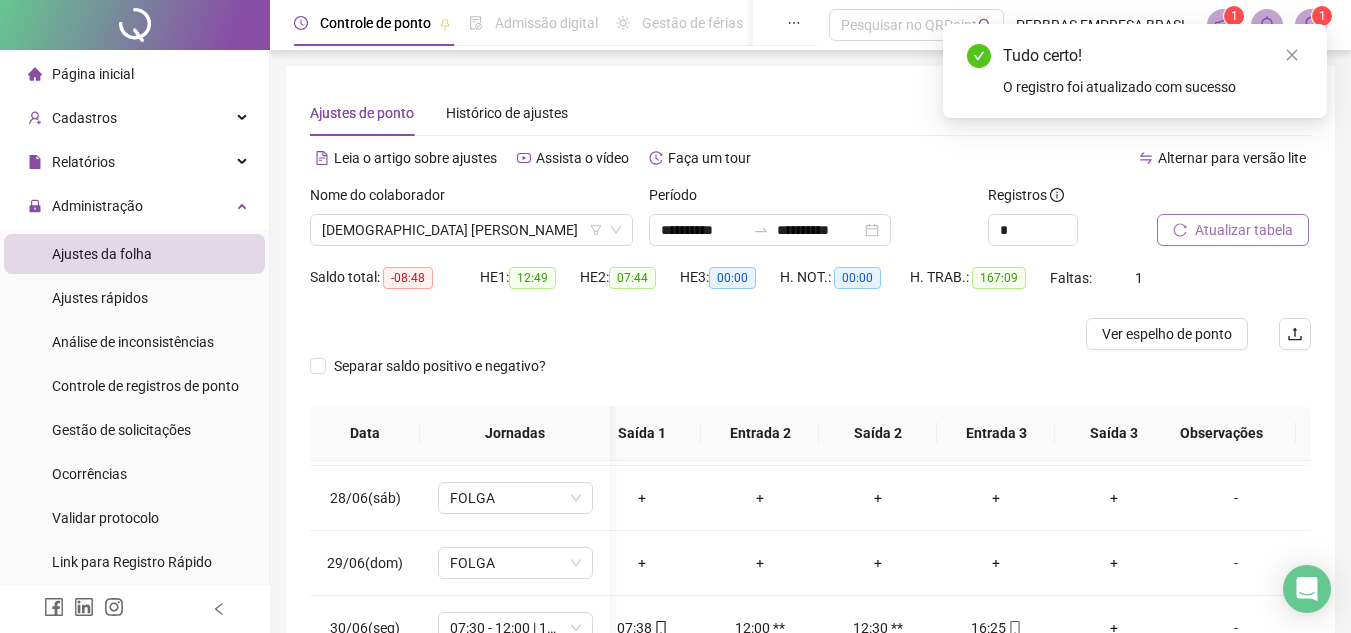 click on "Atualizar tabela" at bounding box center [1244, 230] 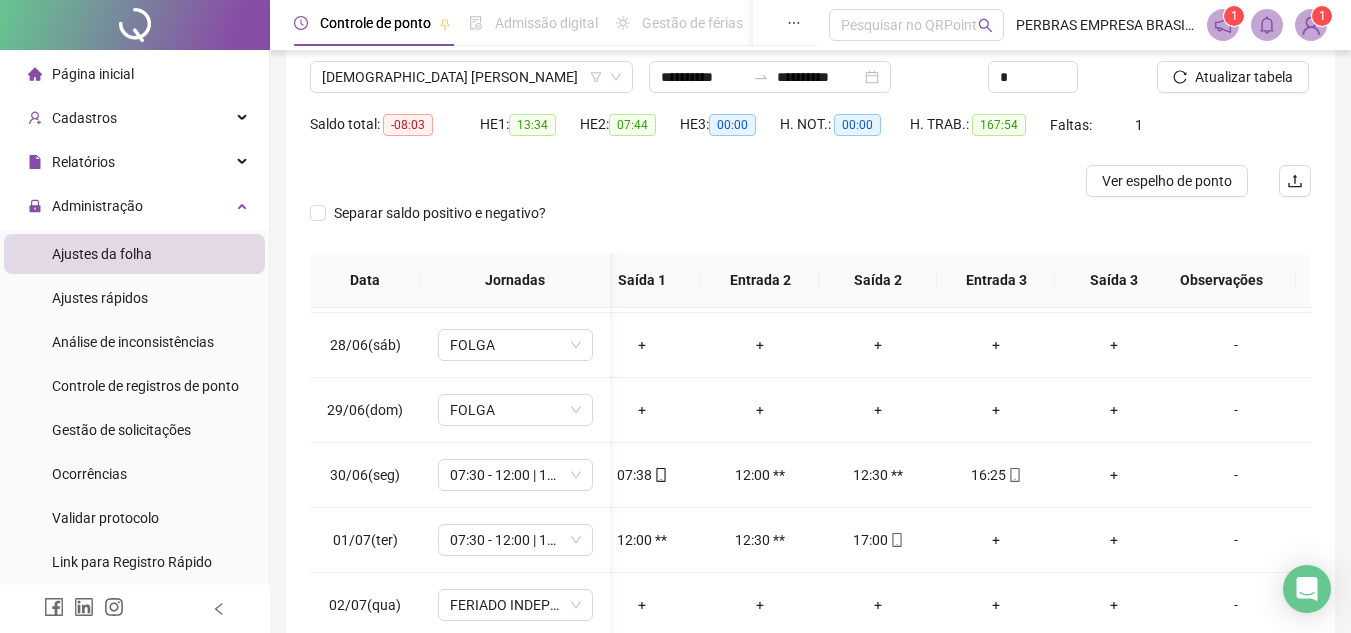 scroll, scrollTop: 365, scrollLeft: 0, axis: vertical 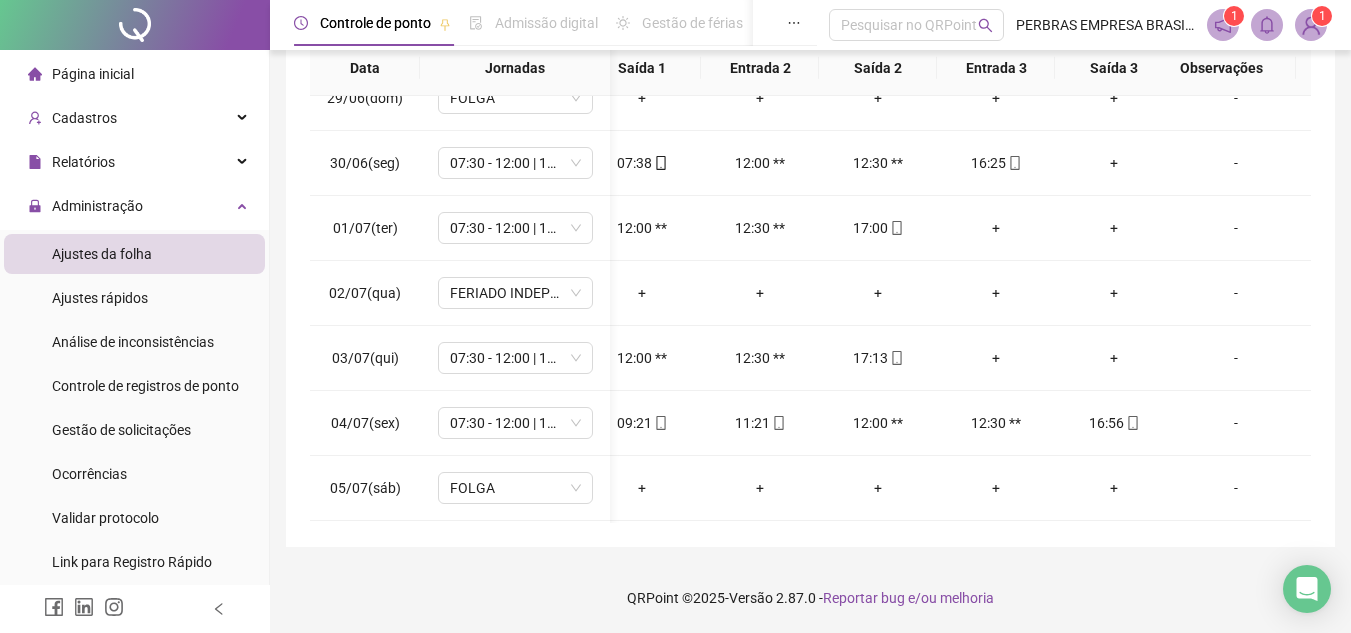 drag, startPoint x: 940, startPoint y: 525, endPoint x: 843, endPoint y: 526, distance: 97.00516 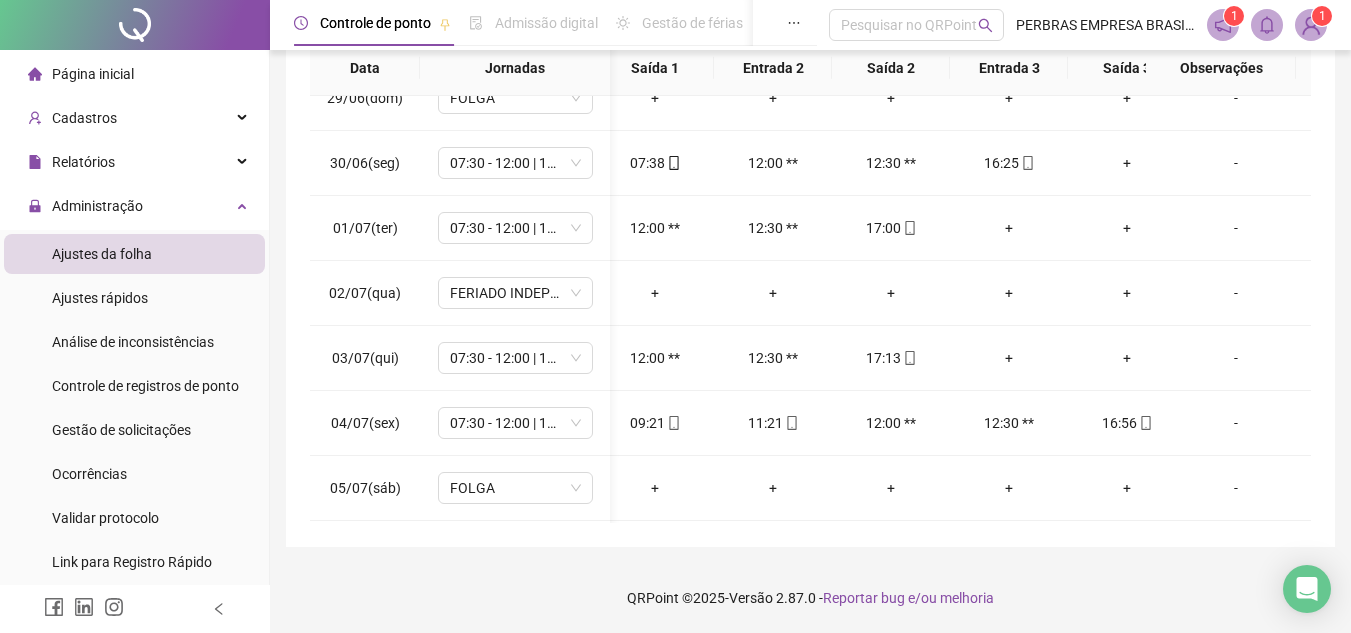 scroll, scrollTop: 1200, scrollLeft: 90, axis: both 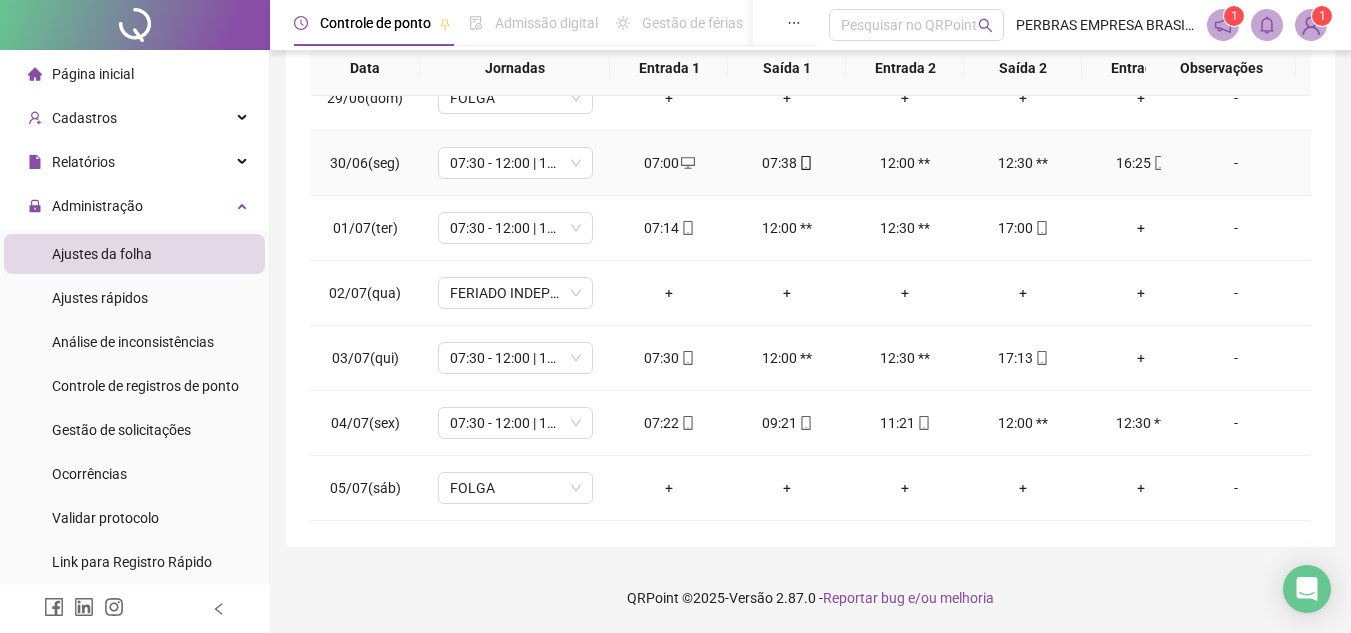 click 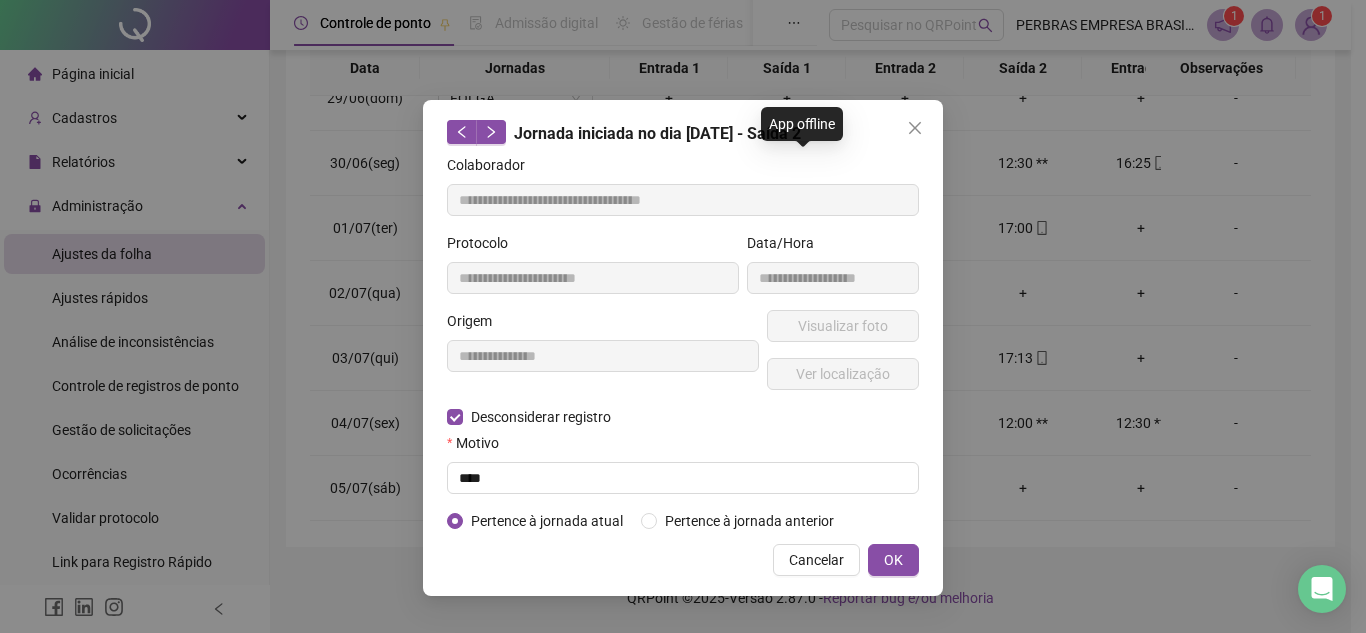 type on "**********" 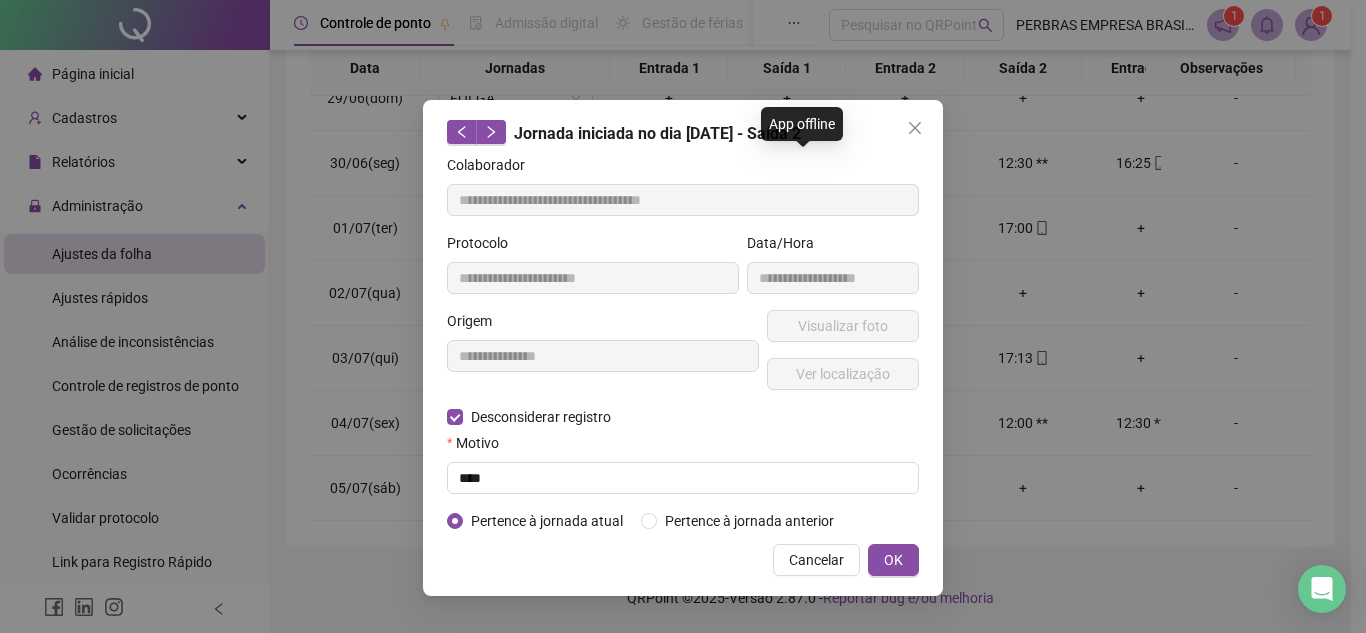 type on "**********" 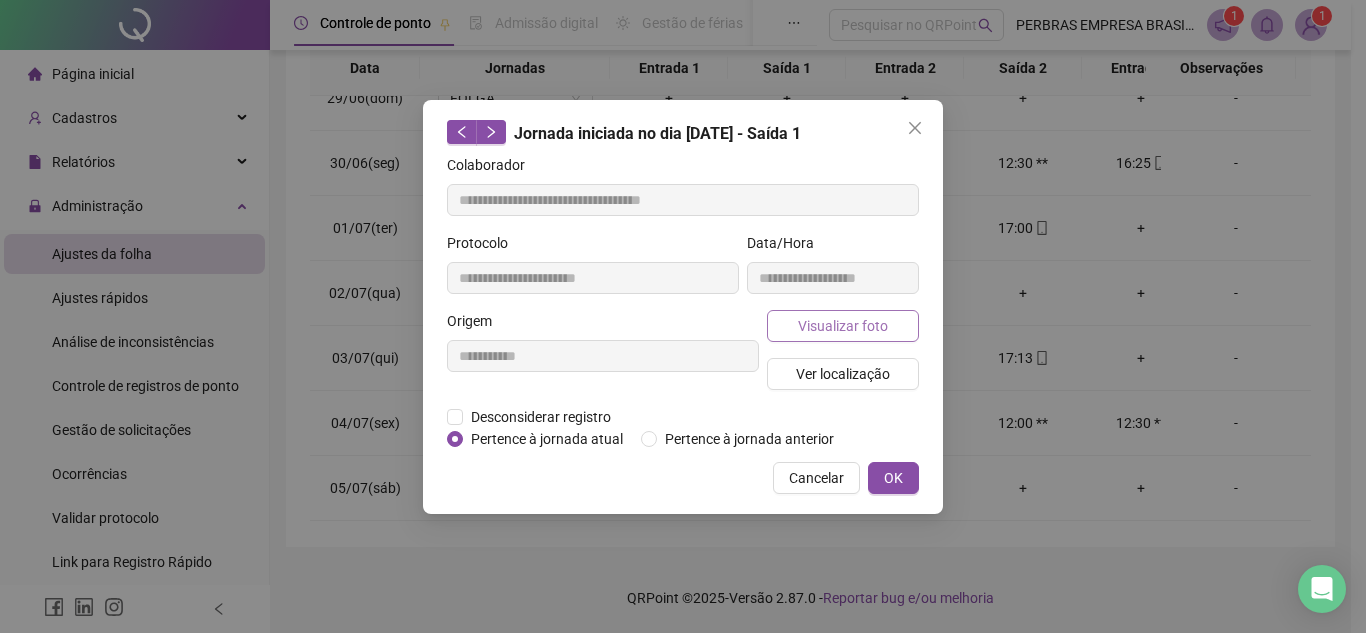 click on "Visualizar foto" at bounding box center (843, 326) 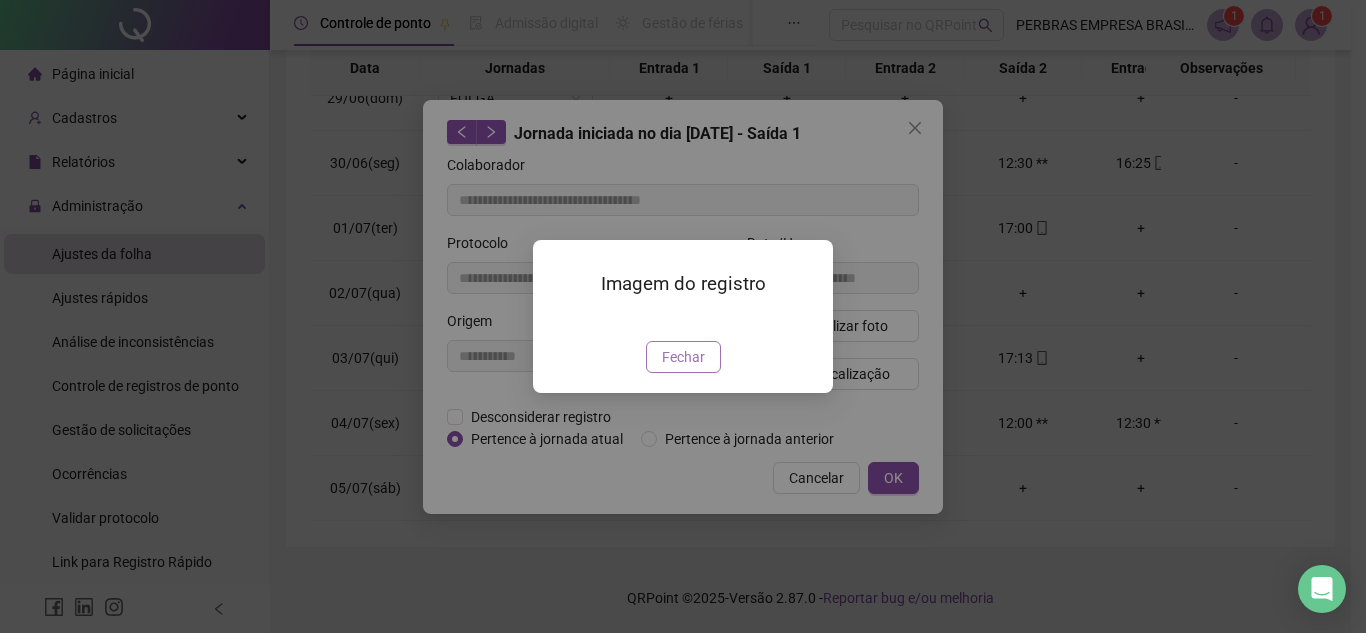 click on "Fechar" at bounding box center [683, 357] 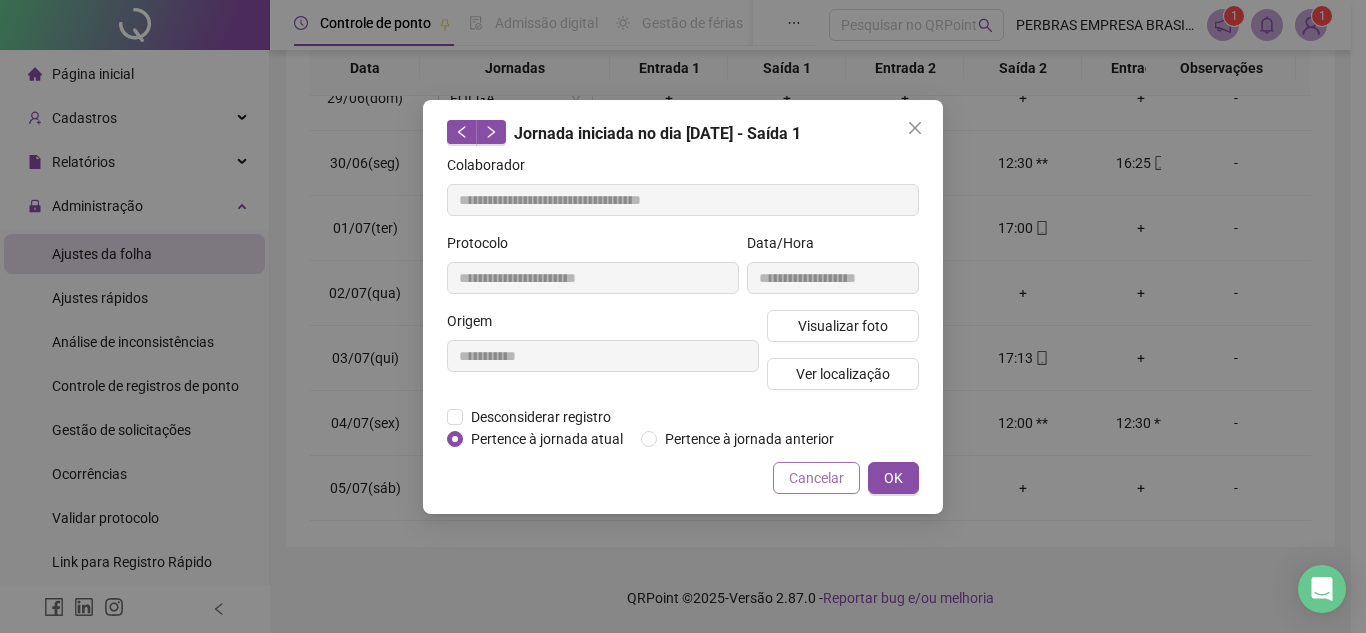 click on "Cancelar" at bounding box center [816, 478] 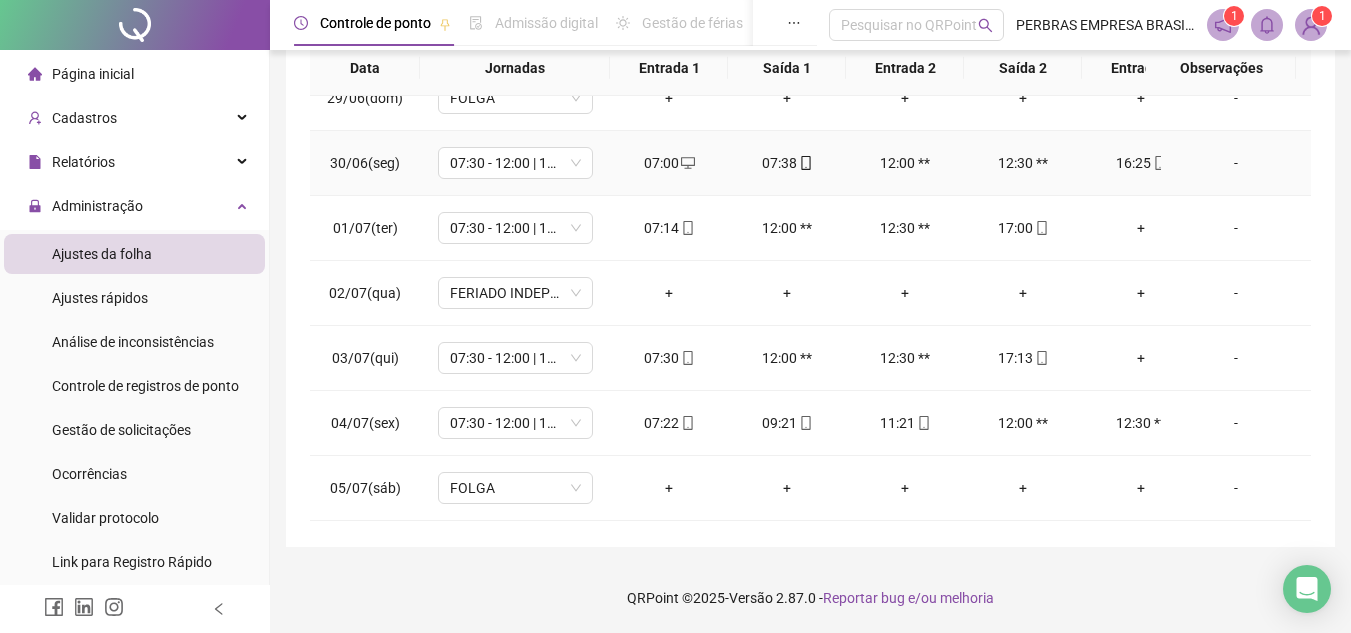 click on "07:00" at bounding box center [669, 163] 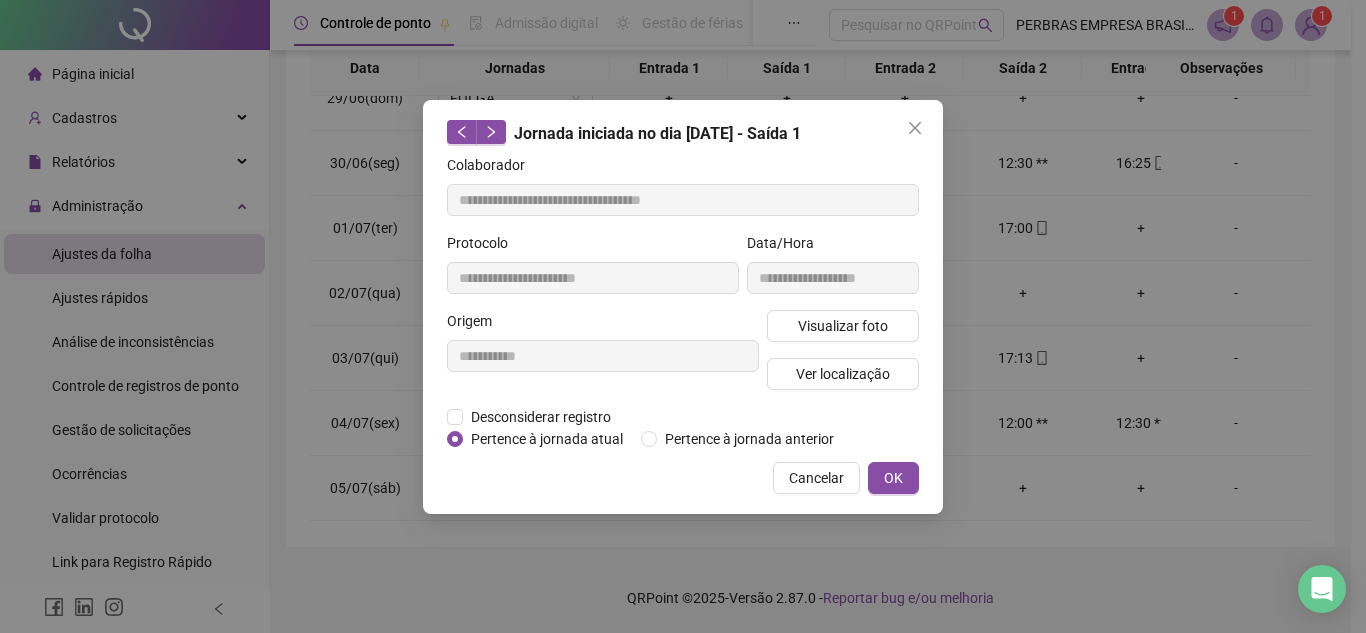 type on "**********" 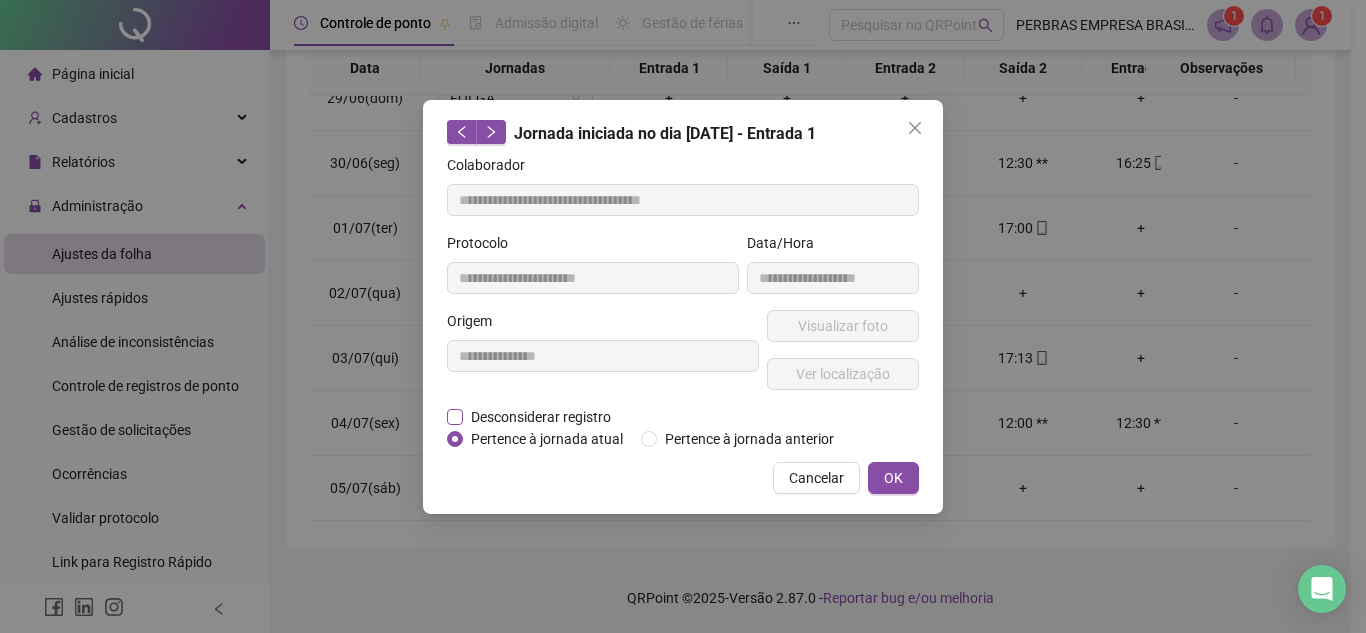 click on "Desconsiderar registro" at bounding box center [541, 417] 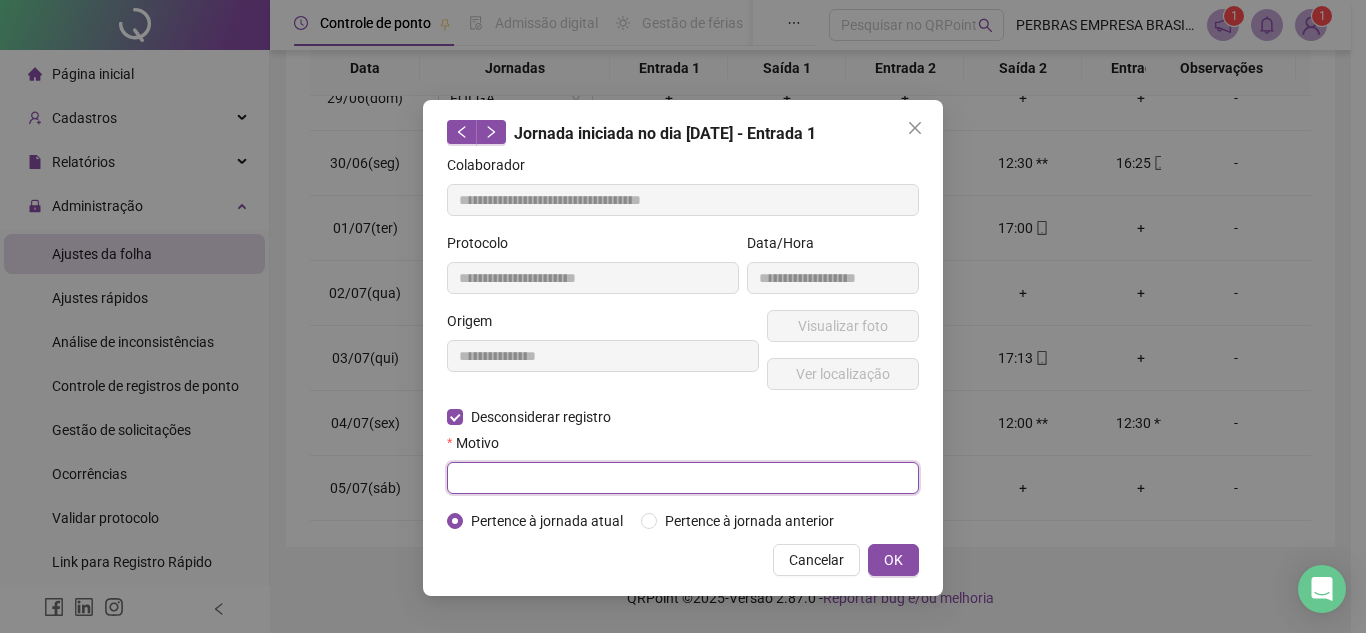 click at bounding box center [683, 478] 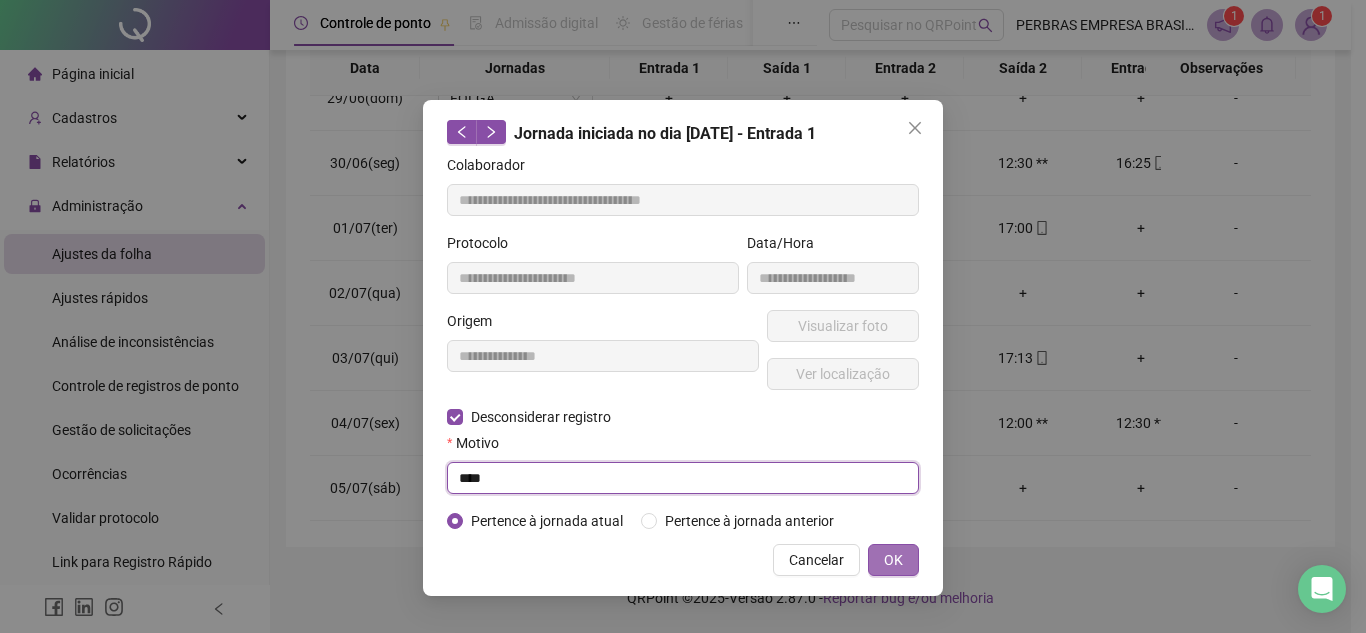 type on "****" 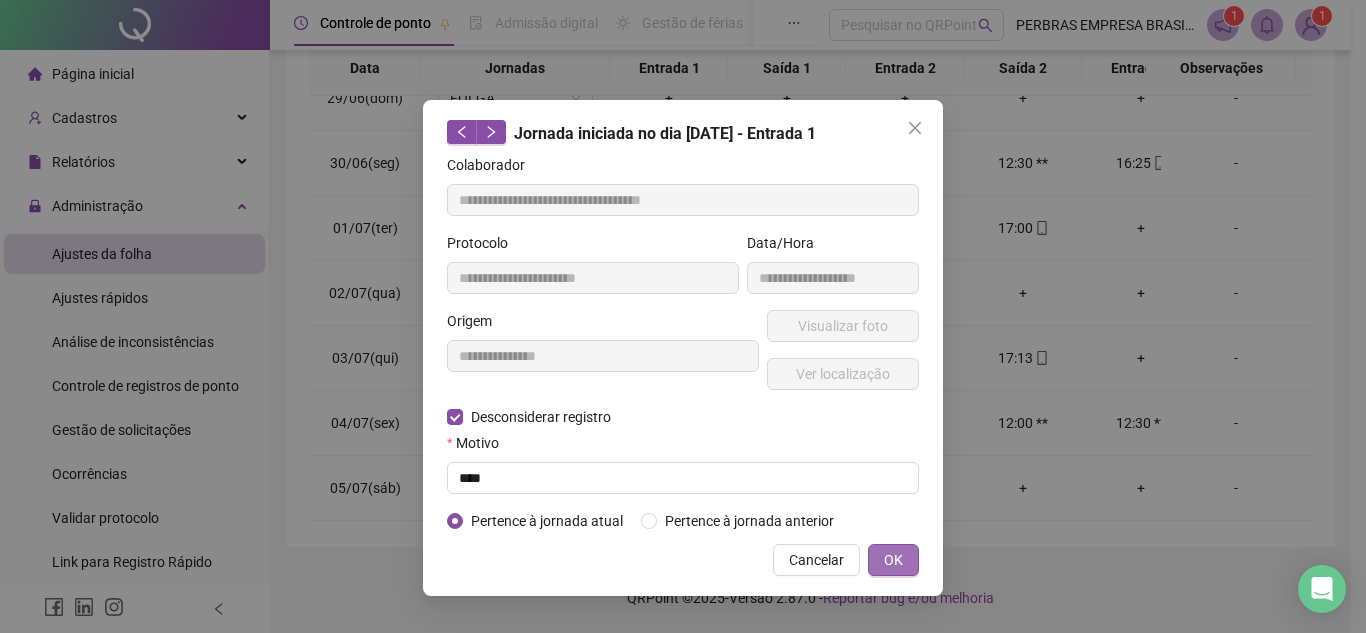 click on "OK" at bounding box center [893, 560] 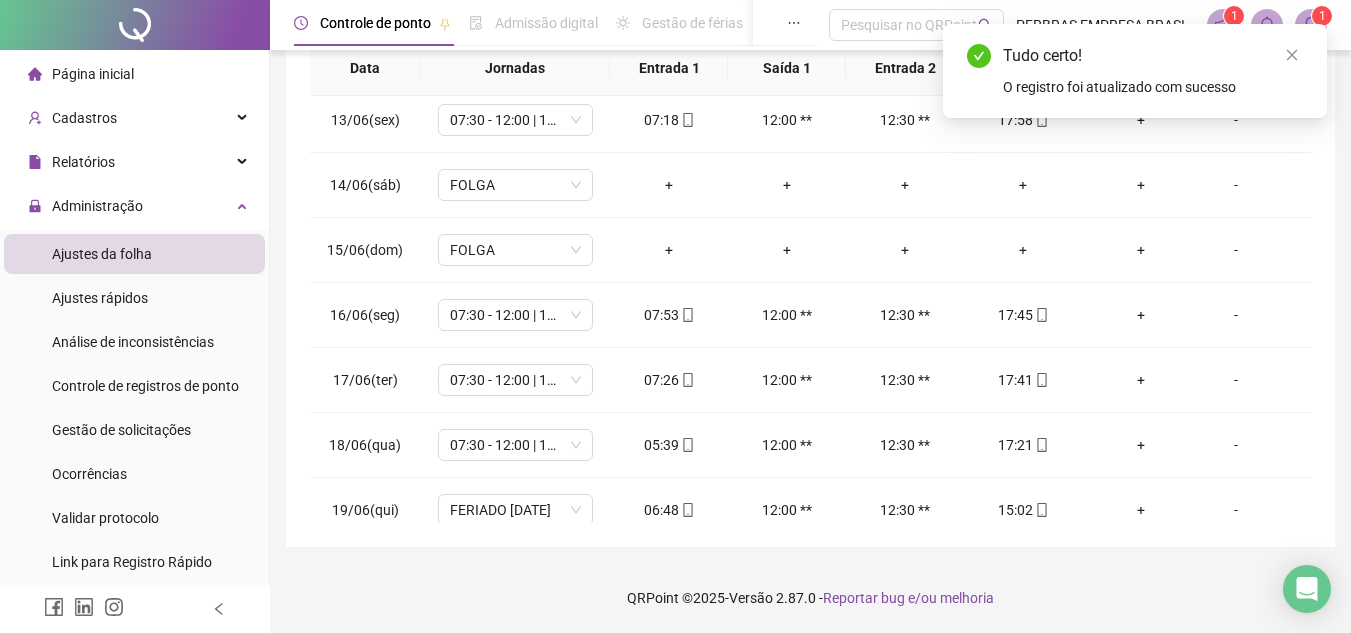 scroll, scrollTop: 0, scrollLeft: 0, axis: both 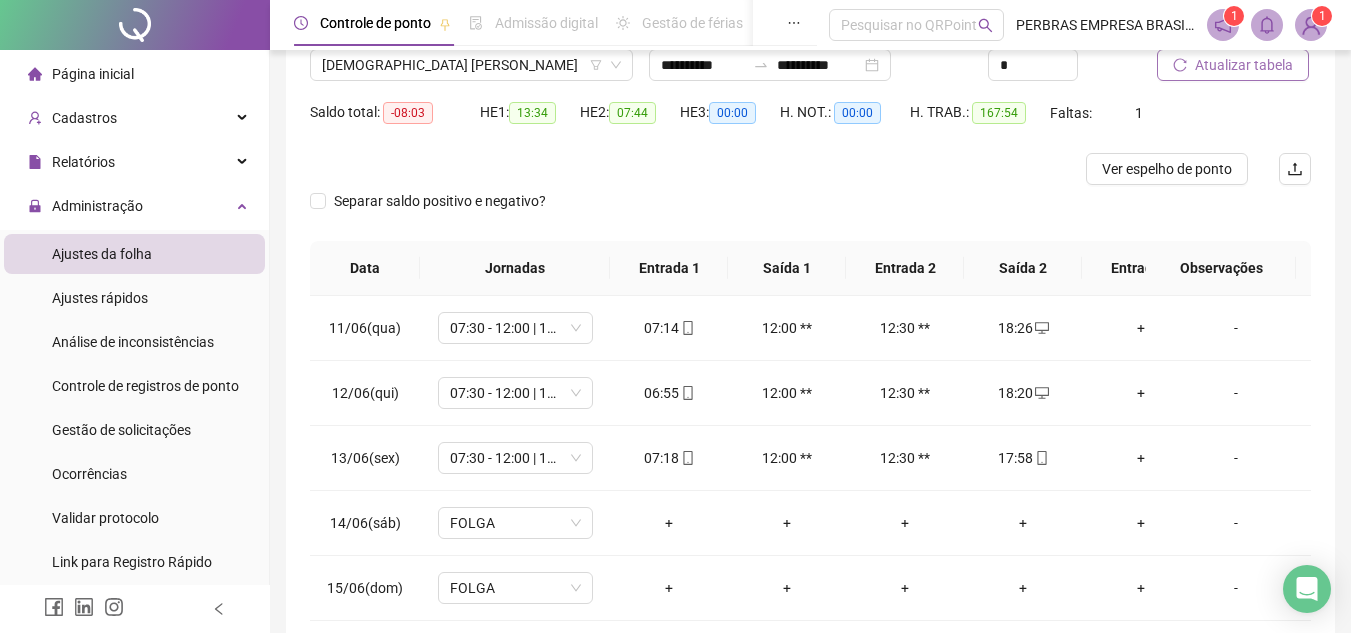 click on "Atualizar tabela" at bounding box center [1233, 65] 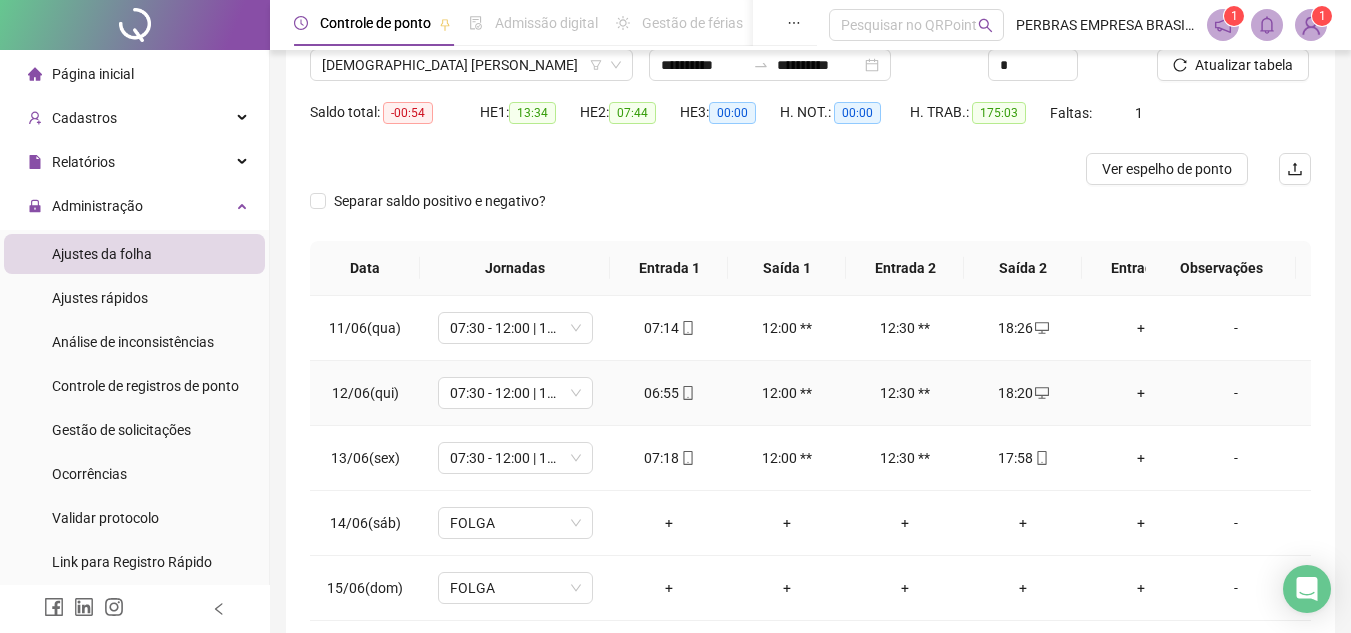 scroll, scrollTop: 100, scrollLeft: 0, axis: vertical 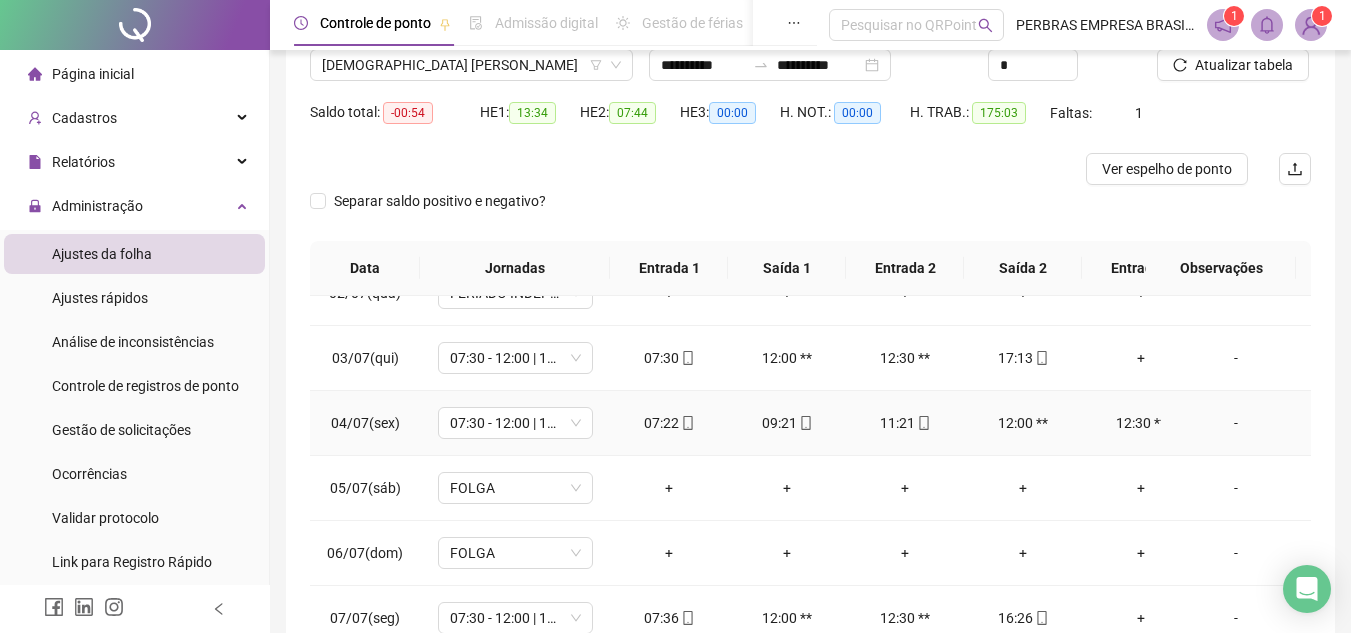 click on "07:22" at bounding box center (669, 423) 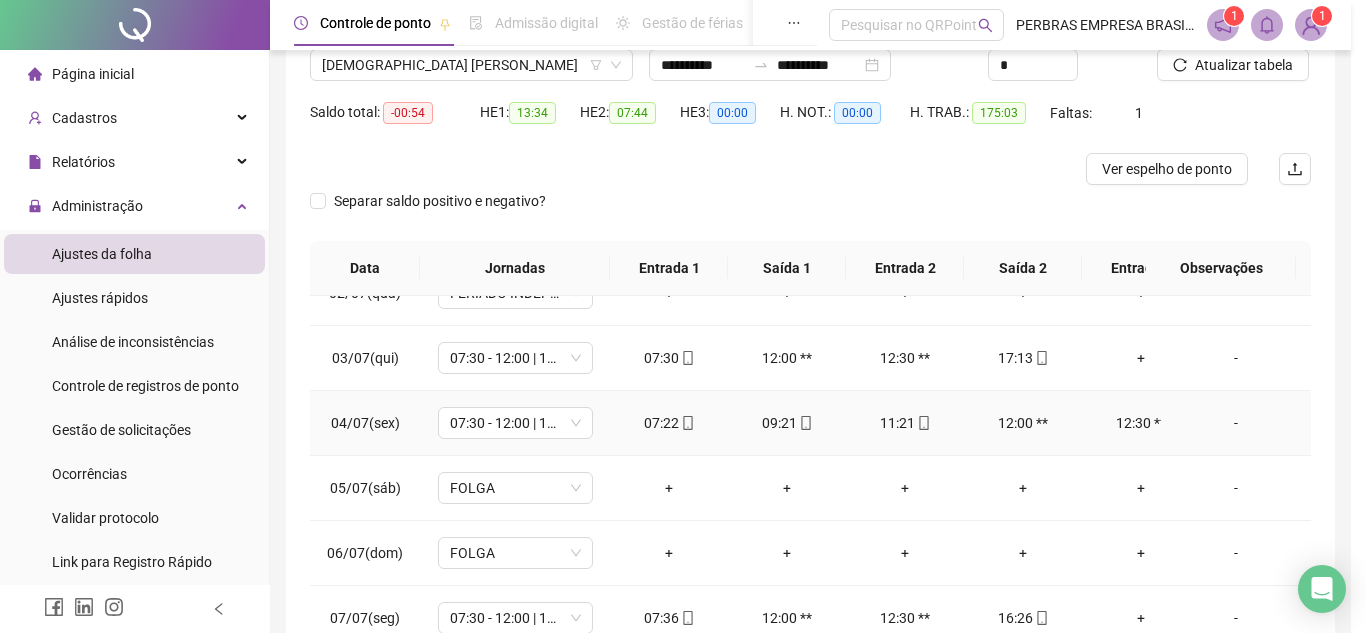type on "**********" 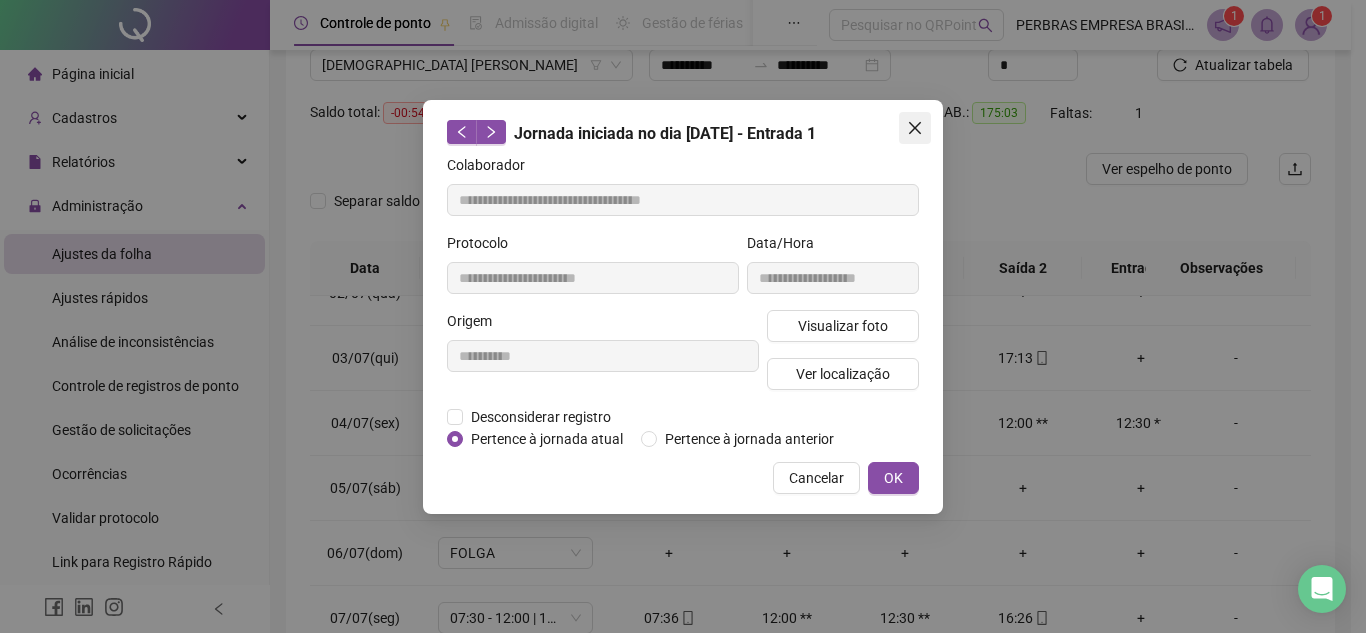 click at bounding box center (915, 128) 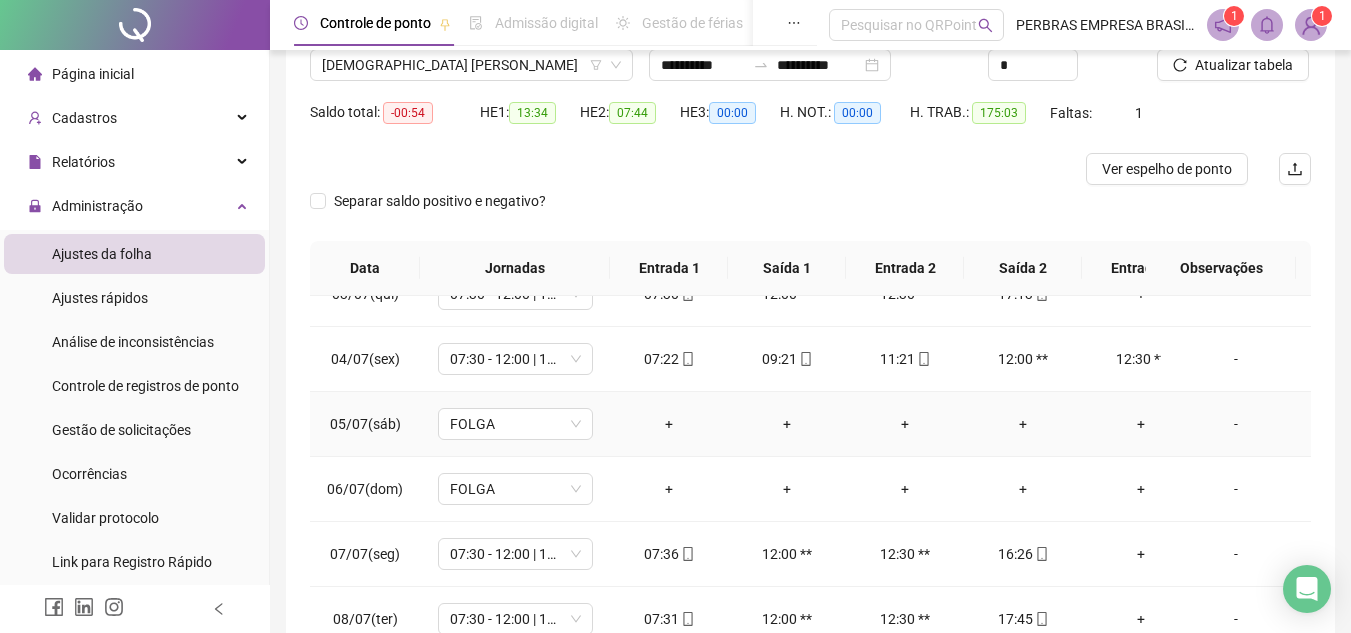 scroll, scrollTop: 1538, scrollLeft: 0, axis: vertical 